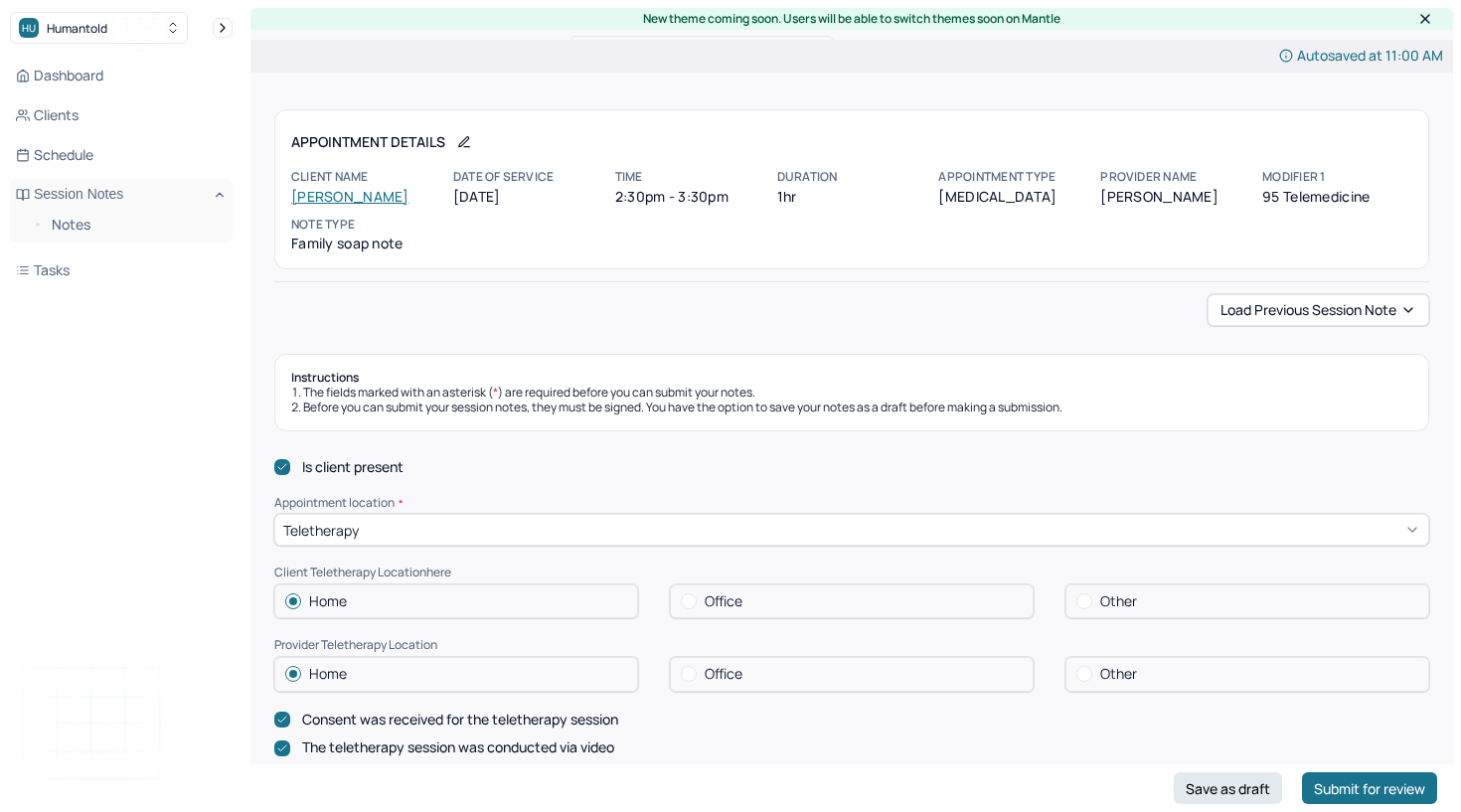 scroll, scrollTop: 314, scrollLeft: 0, axis: vertical 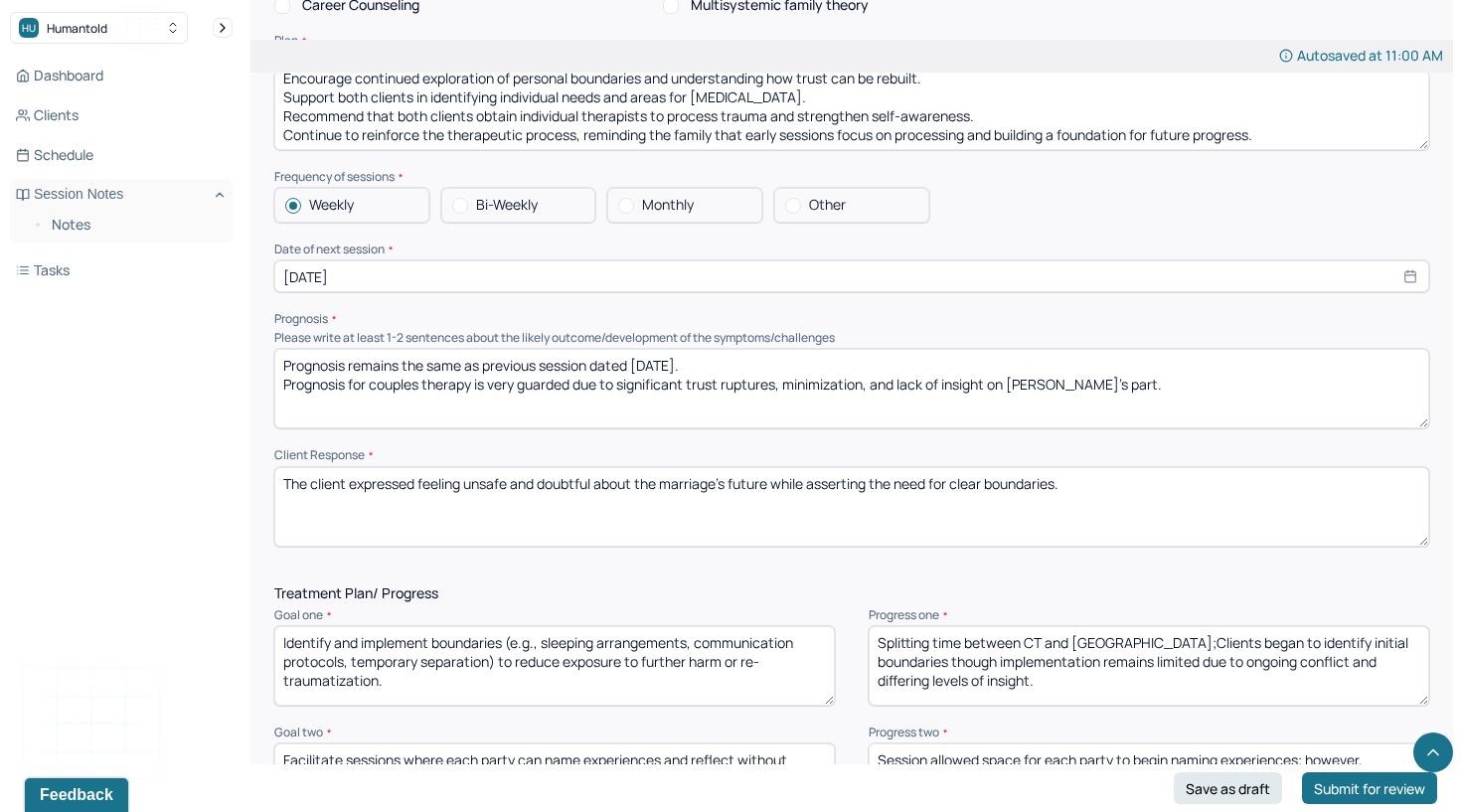 type on "The family displayed heightened tension and defensiveness, with the client showing distress and [PERSON_NAME] exhibiting frustration and denial." 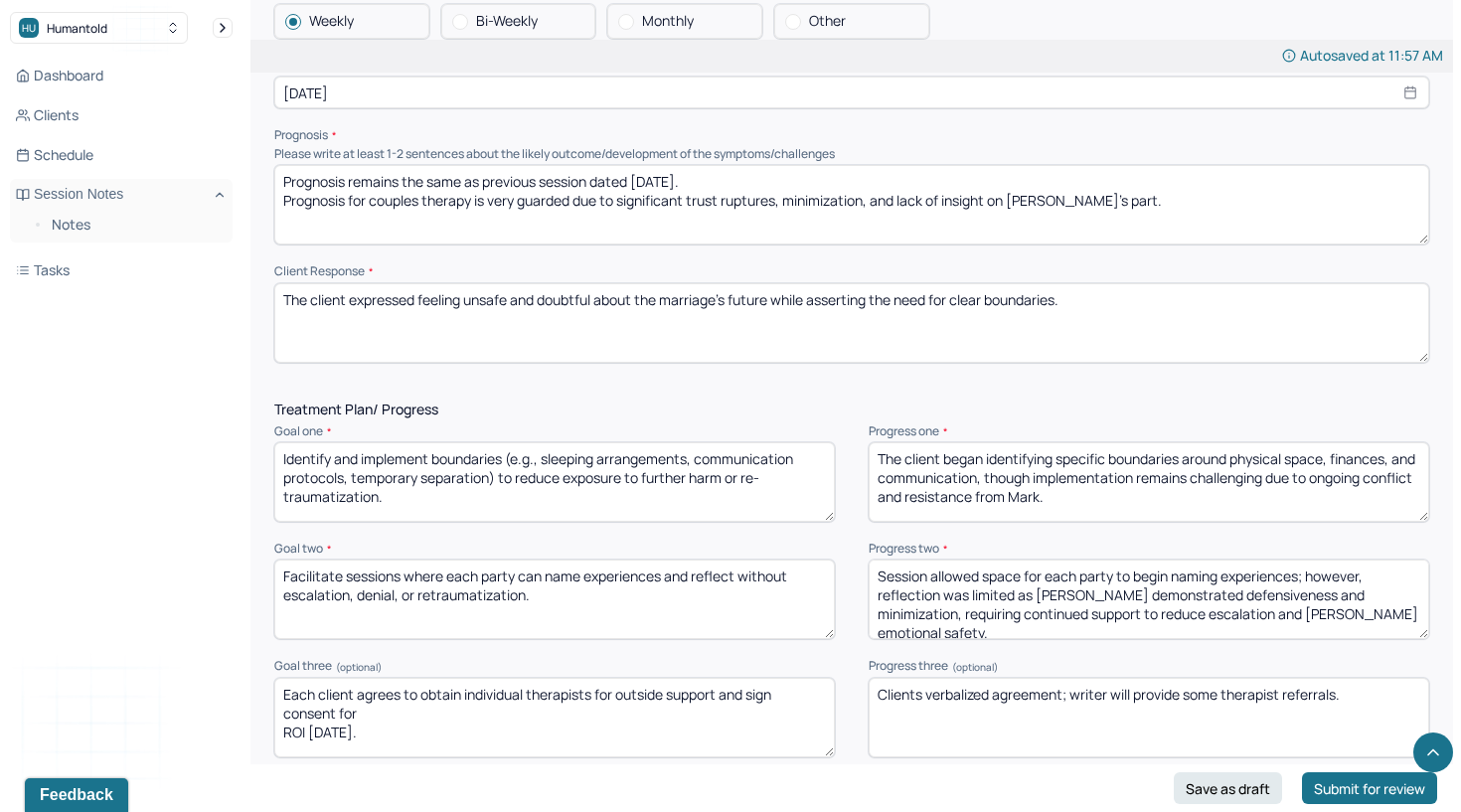 scroll, scrollTop: 2318, scrollLeft: 0, axis: vertical 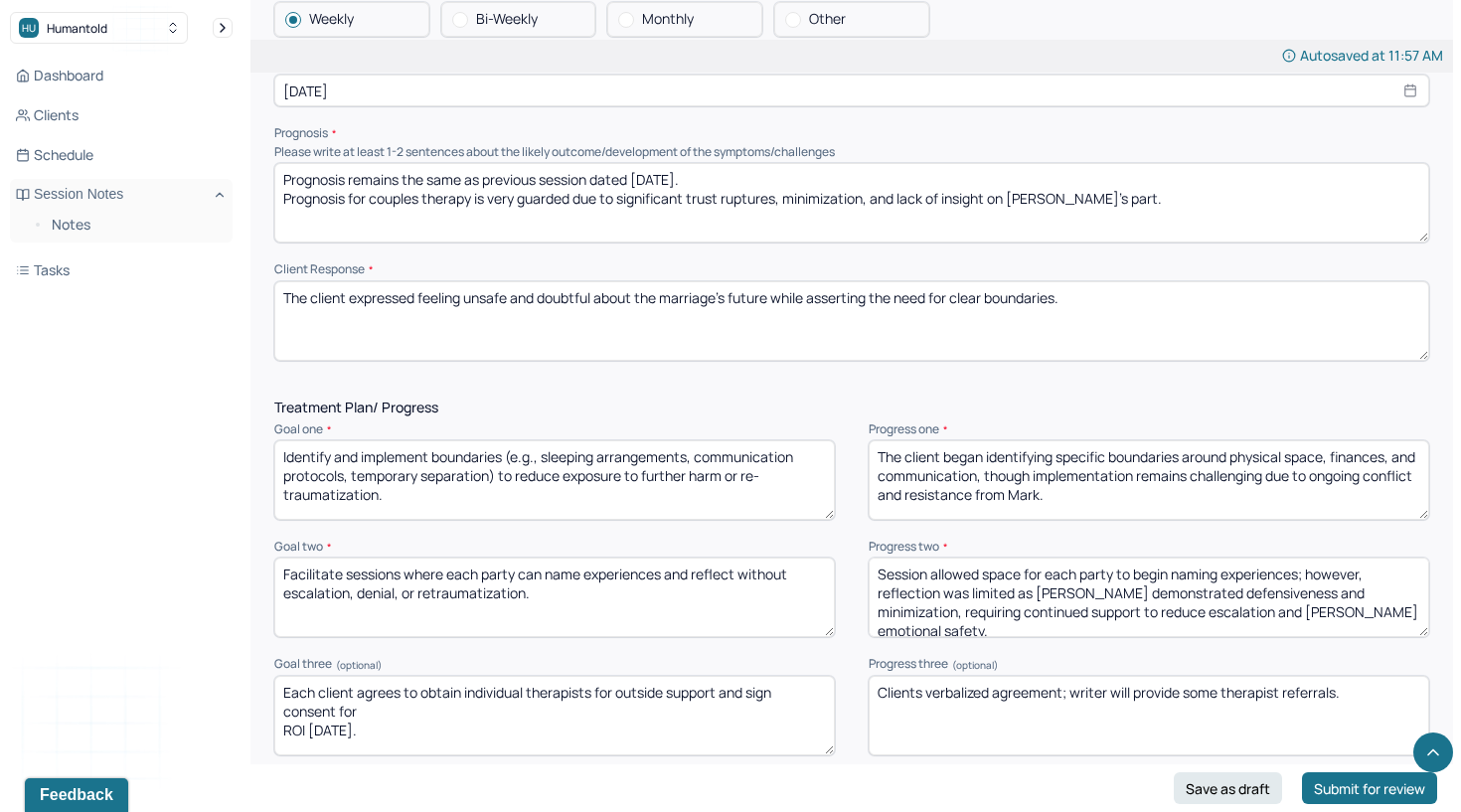 type on "The client began identifying specific boundaries around physical space, finances, and communication, though implementation remains challenging due to ongoing conflict and resistance from Mark." 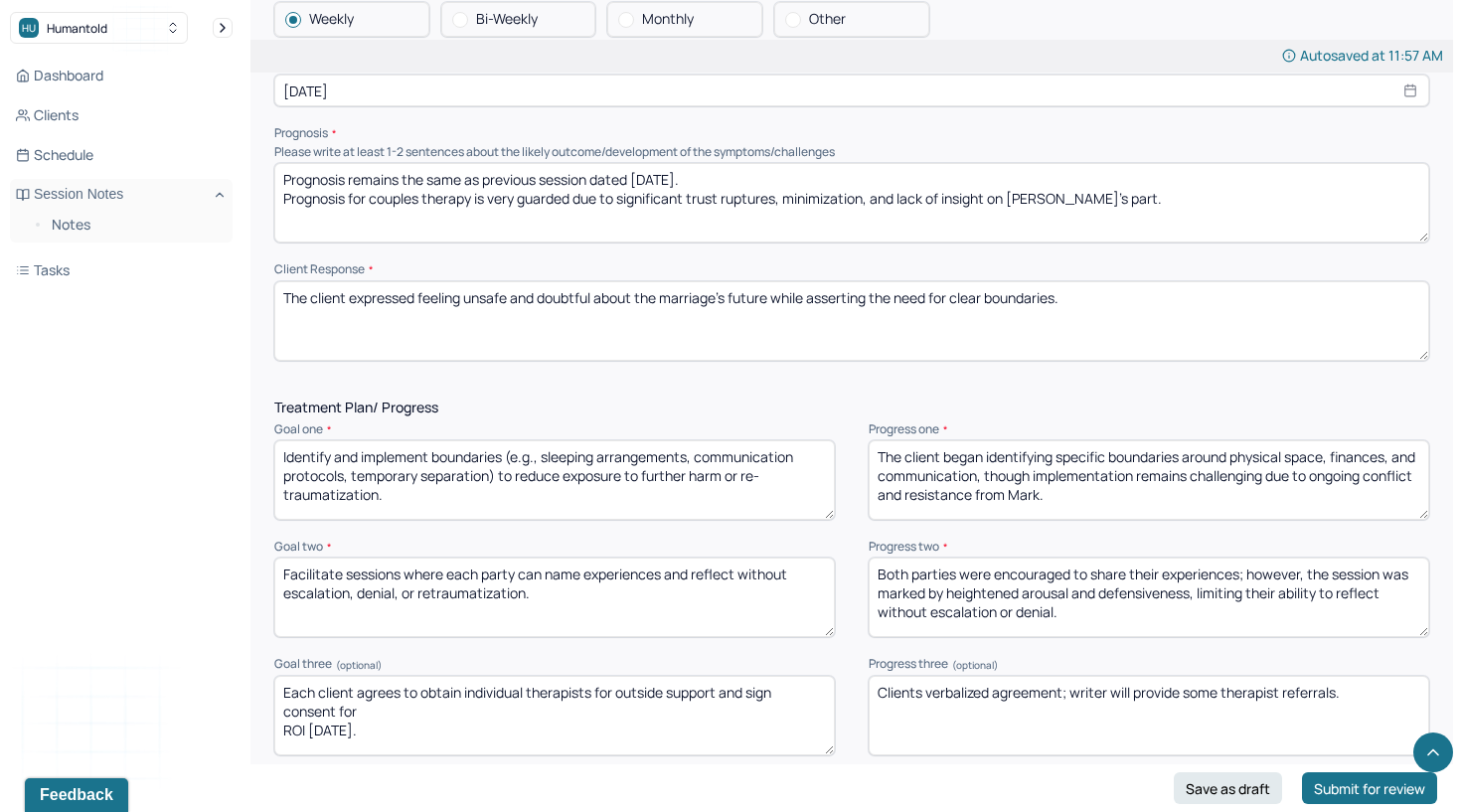 type on "Both parties were encouraged to share their experiences; however, the session was marked by heightened arousal and defensiveness, limiting their ability to reflect without escalation or denial." 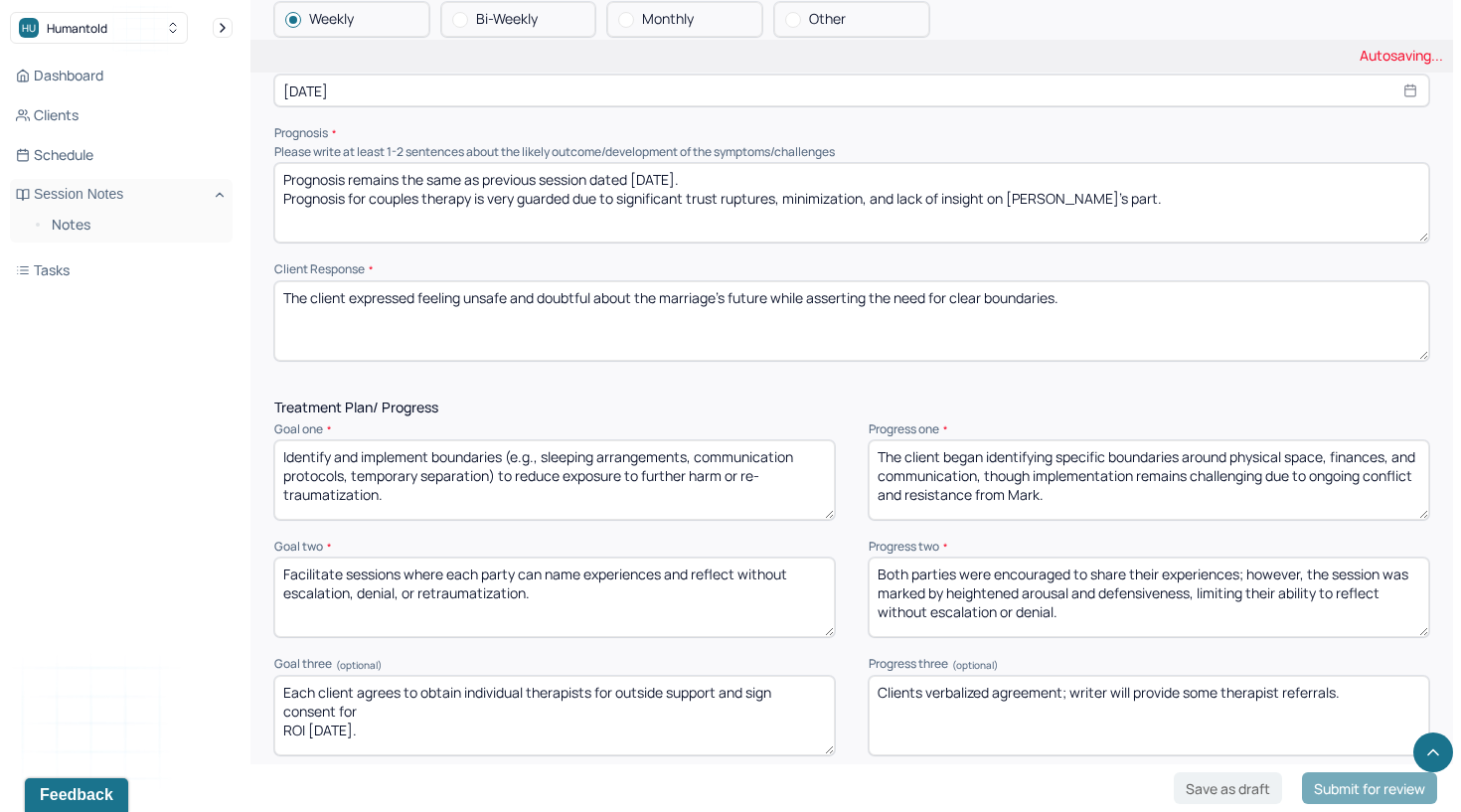click on "Each client agrees to obtain individual therapists for outside support and sign consent for
ROI [DATE]." at bounding box center [555, 716] 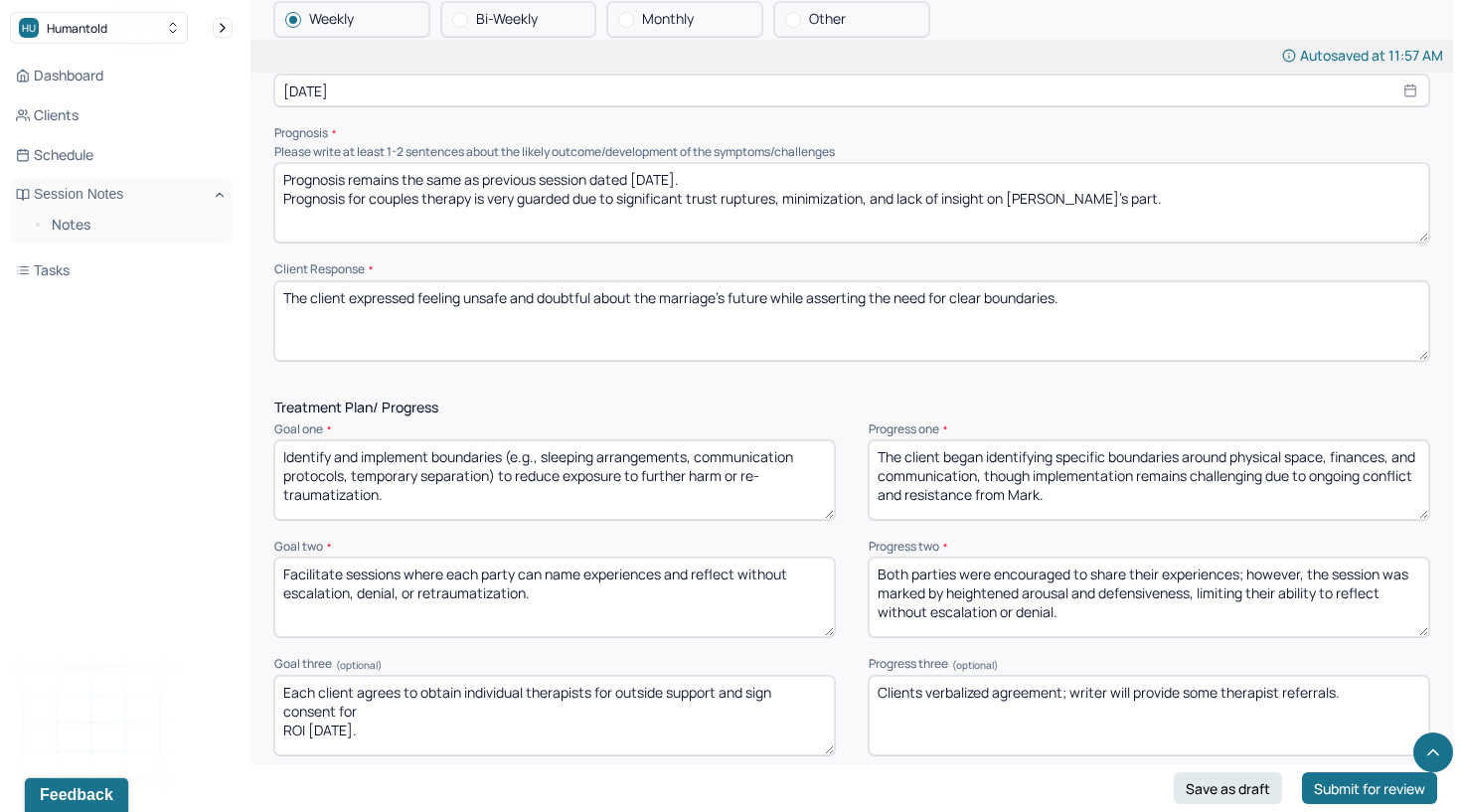 click on "Each client agrees to obtain individual therapists for outside support and sign consent for
ROI [DATE]." at bounding box center (555, 716) 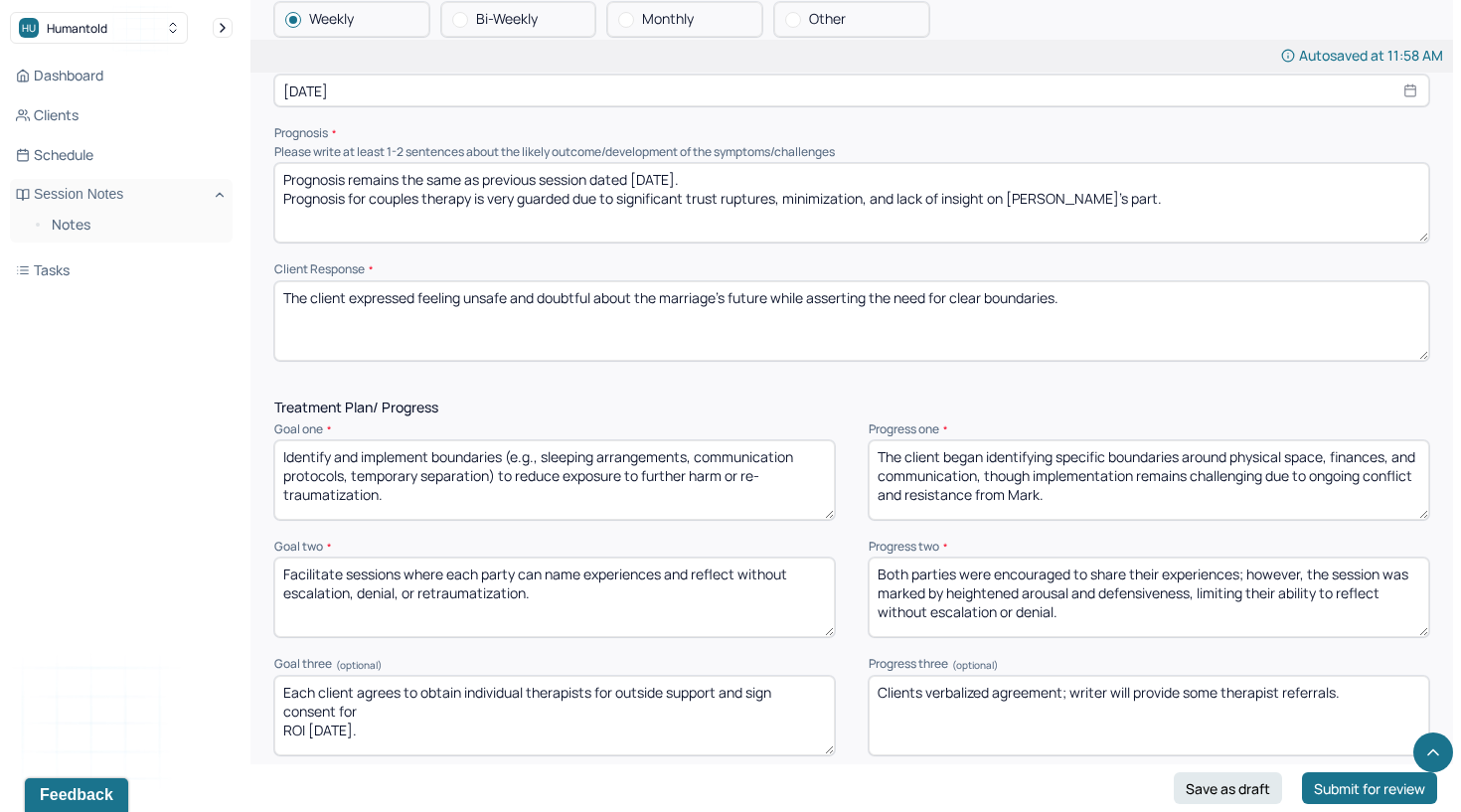 click on "Each client agrees to obtain individual therapists for outside support and sign consent for
ROI [DATE]." at bounding box center [555, 716] 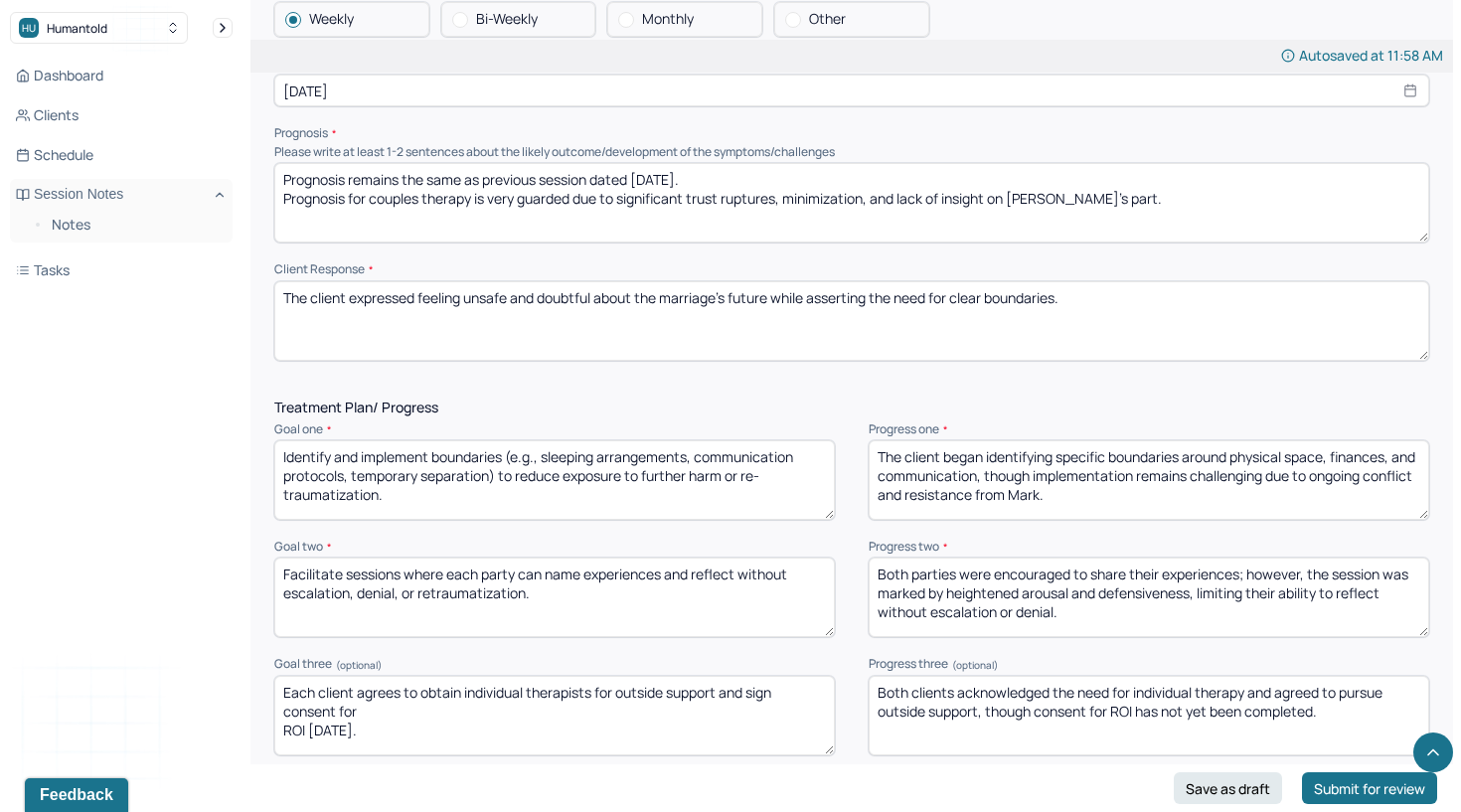 type on "Both clients acknowledged the need for individual therapy and agreed to pursue outside support, though consent for ROI has not yet been completed." 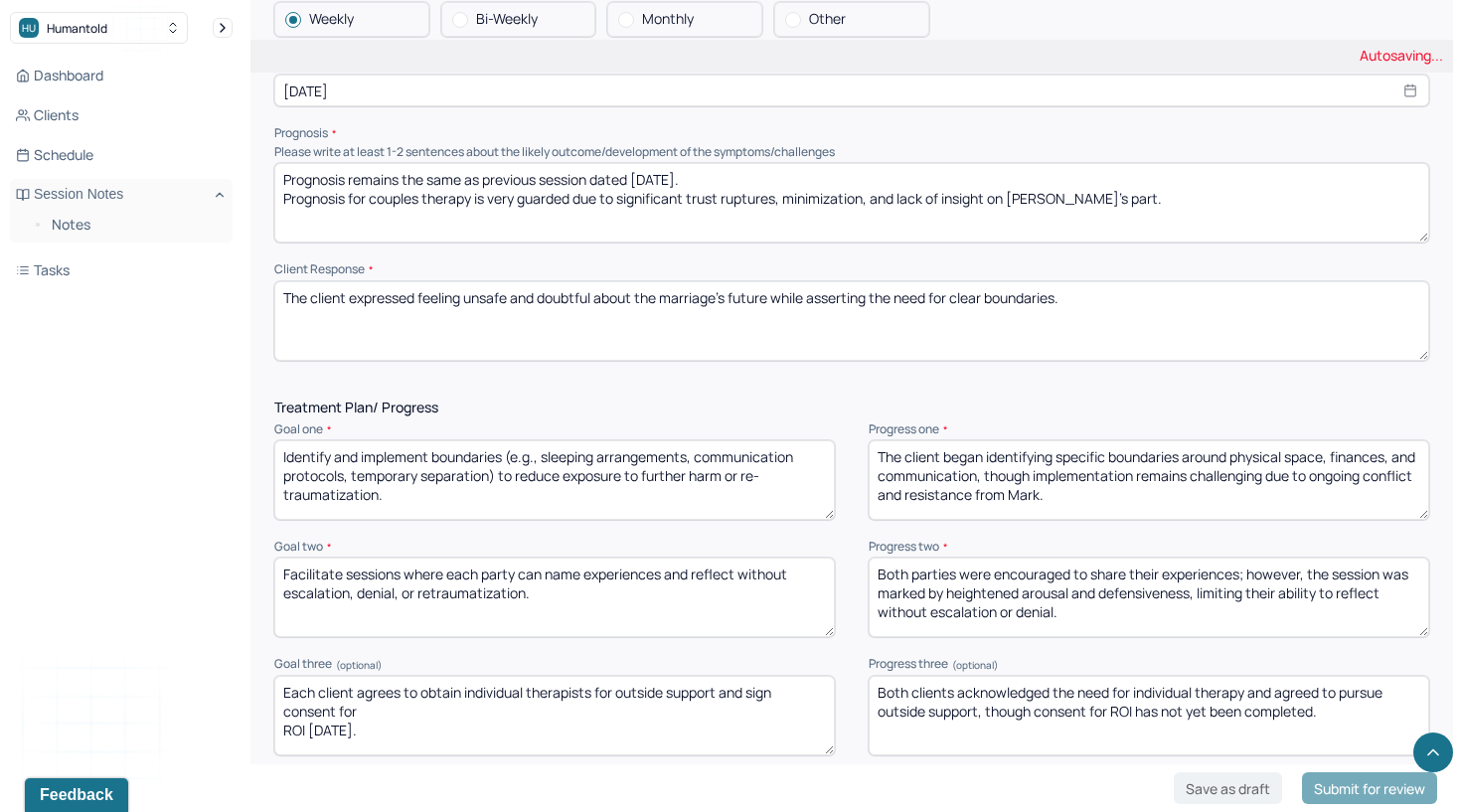 click on "Treatment Plan/ Progress Goal one * Identify and implement boundaries (e.g., sleeping arrangements, communication protocols, temporary separation) to reduce exposure to further harm or re-traumatization.
Progress one * The client began identifying specific boundaries around physical space, finances, and communication, though implementation remains challenging due to ongoing conflict and resistance from Mark. Goal two * Facilitate sessions where each party can name experiences and reflect without escalation, denial, or retraumatization.
Progress two * Both parties were encouraged to share their experiences; however, the session was marked by heightened arousal and defensiveness, limiting their ability to reflect without escalation or denial. Goal three (optional) Each client agrees to obtain individual therapists for outside support and sign consent for
ROI [DATE]. Progress three (optional) Clients verbalized agreement; writer will provide some therapist referrals." at bounding box center (852, 735) 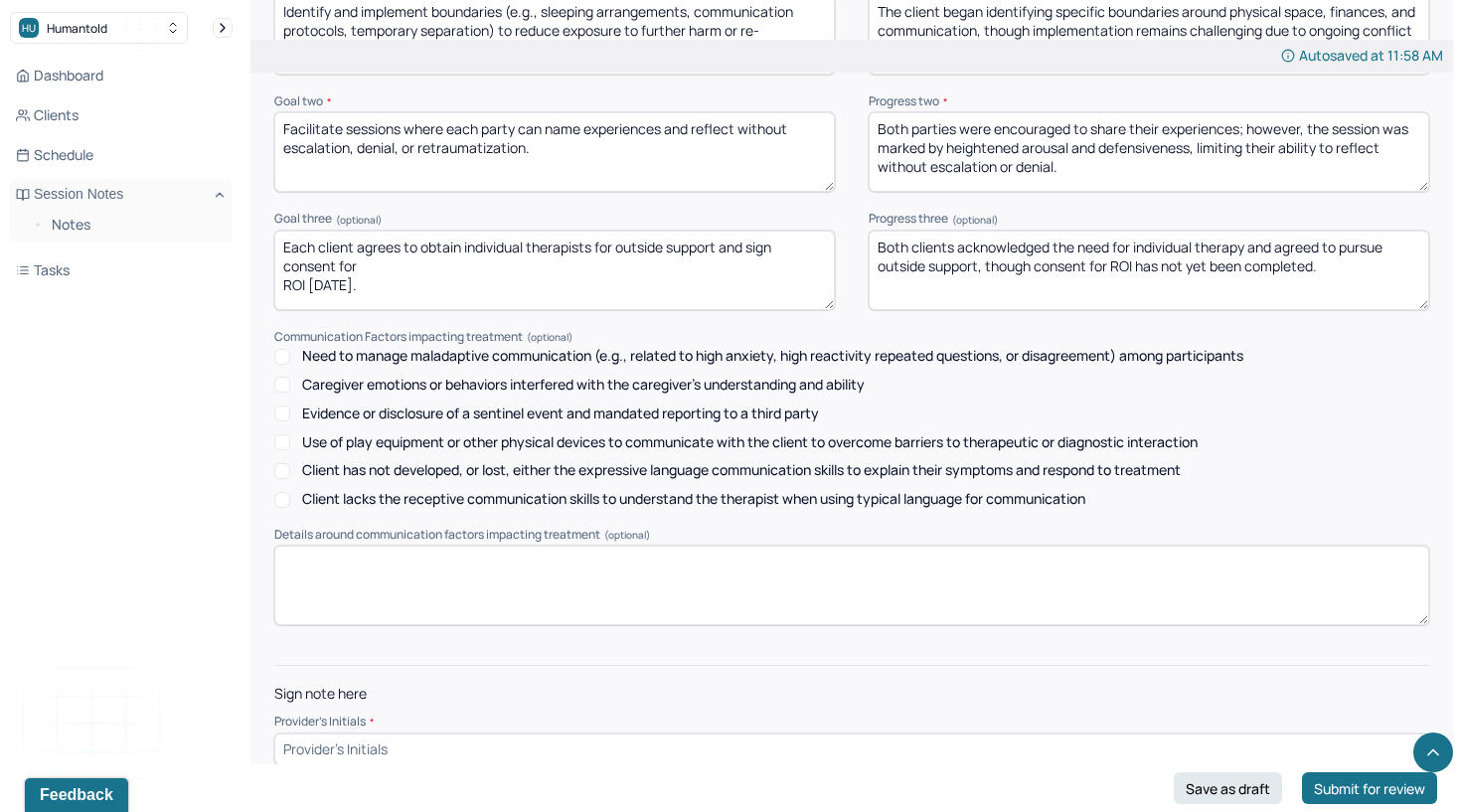scroll, scrollTop: 2762, scrollLeft: 0, axis: vertical 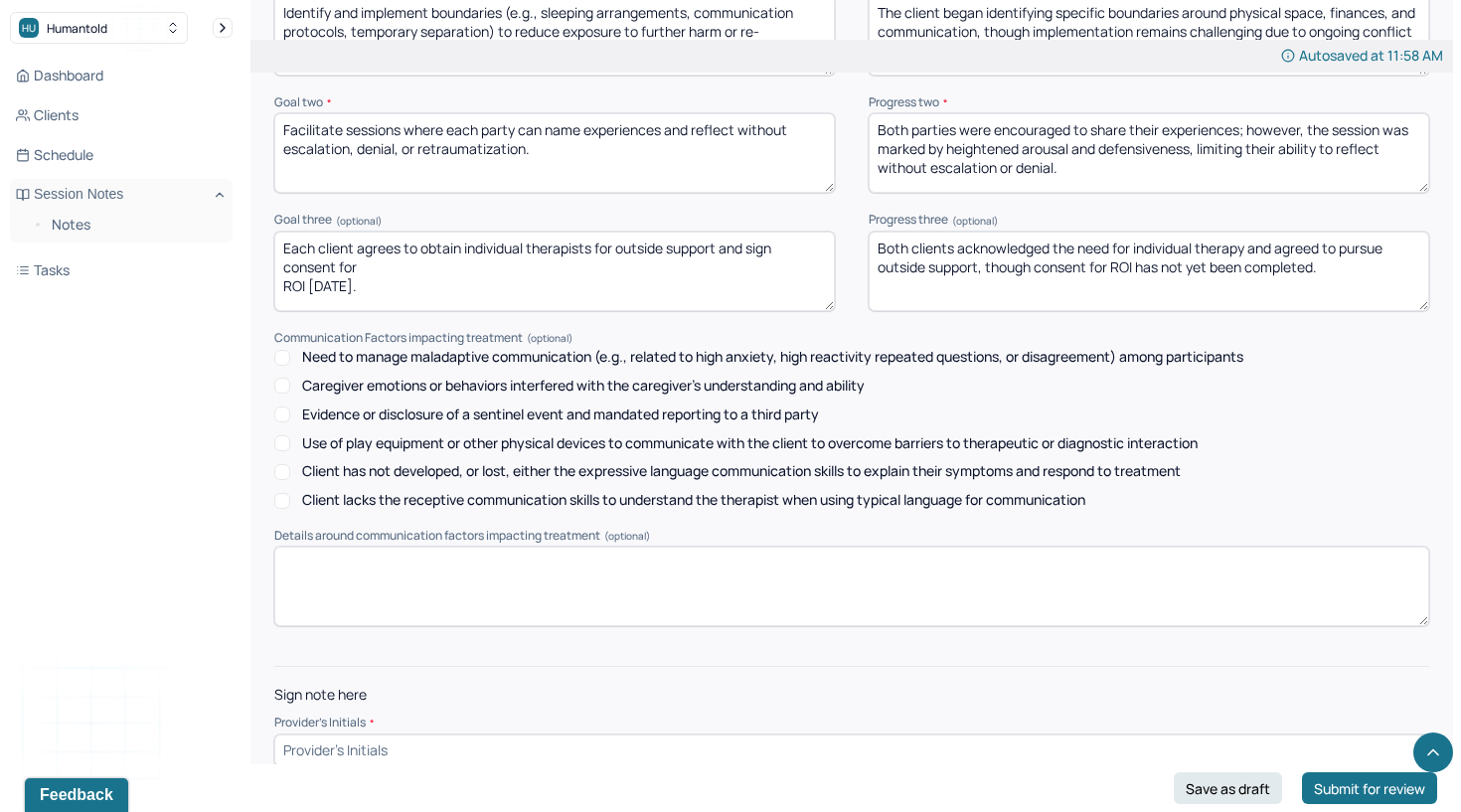 click at bounding box center (852, 750) 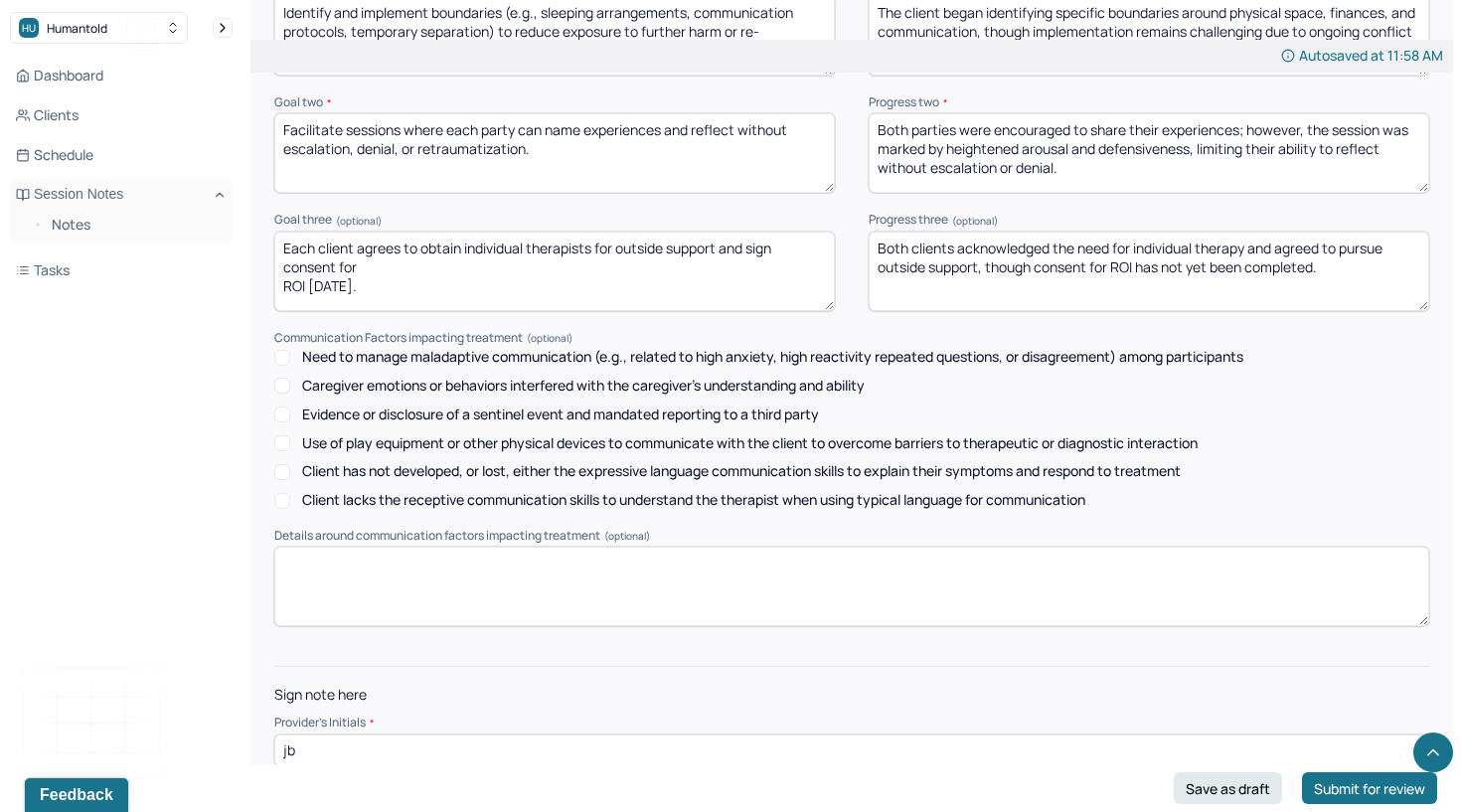 type on "jb" 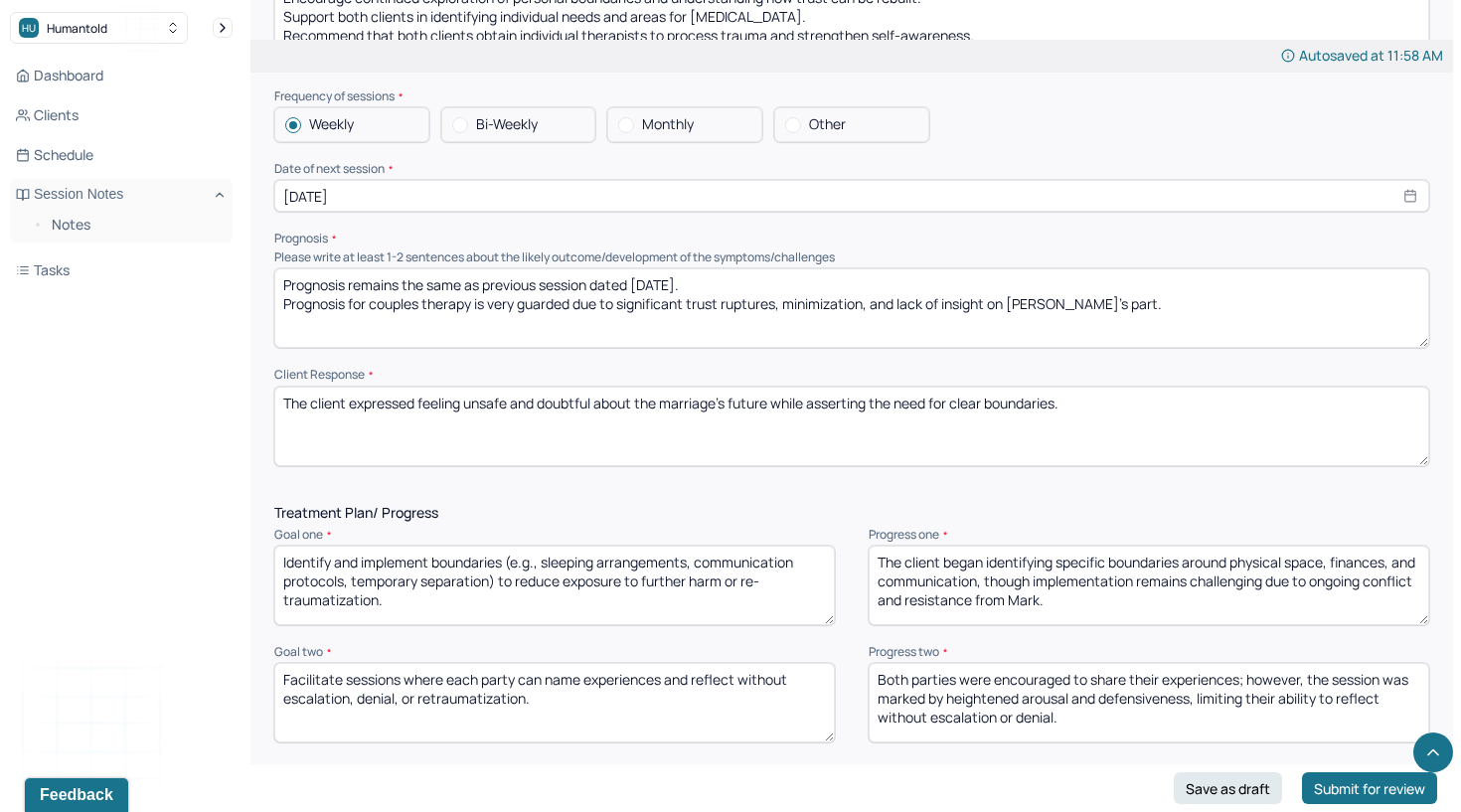 scroll, scrollTop: 2211, scrollLeft: 0, axis: vertical 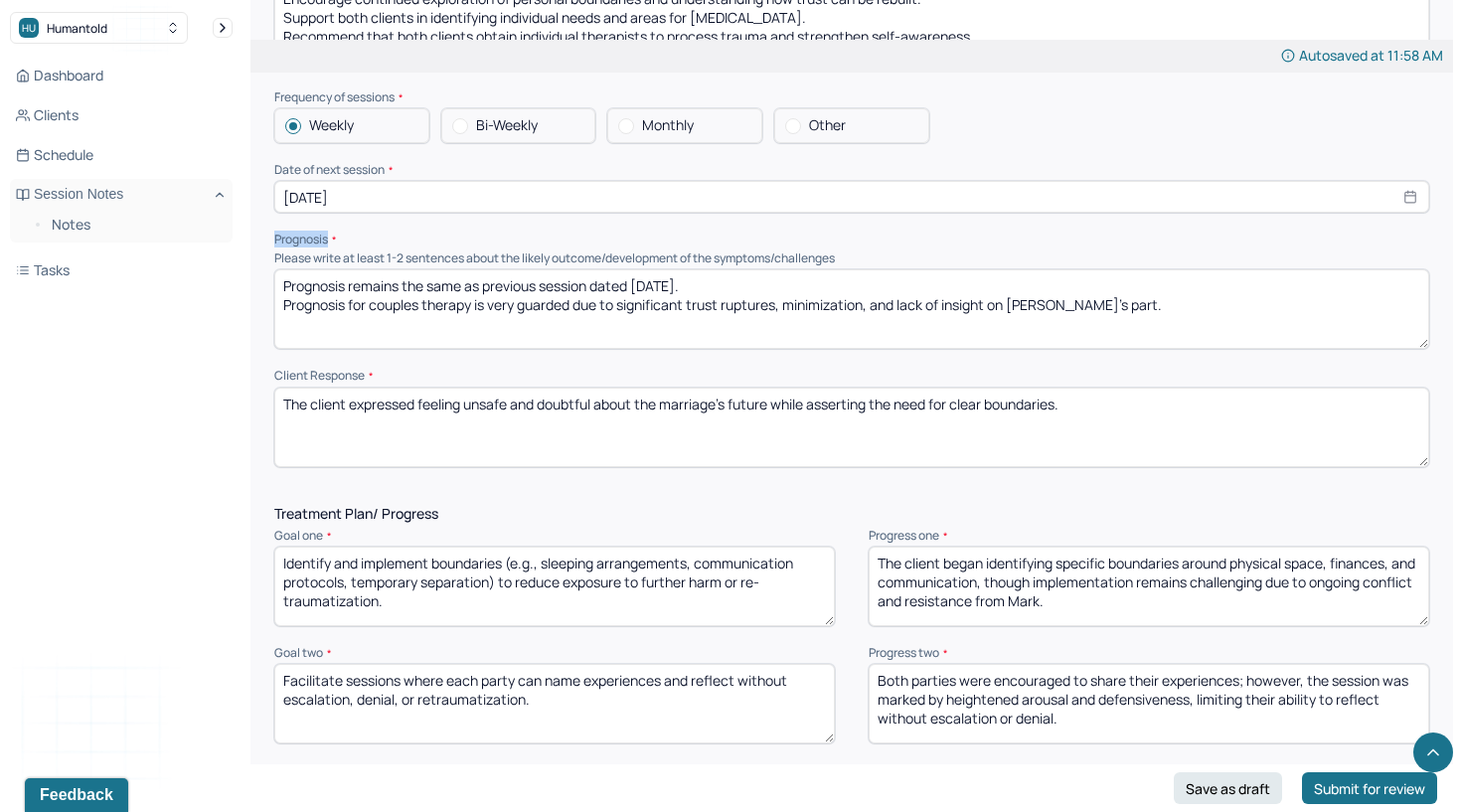 drag, startPoint x: 341, startPoint y: 213, endPoint x: 255, endPoint y: 214, distance: 86.00581 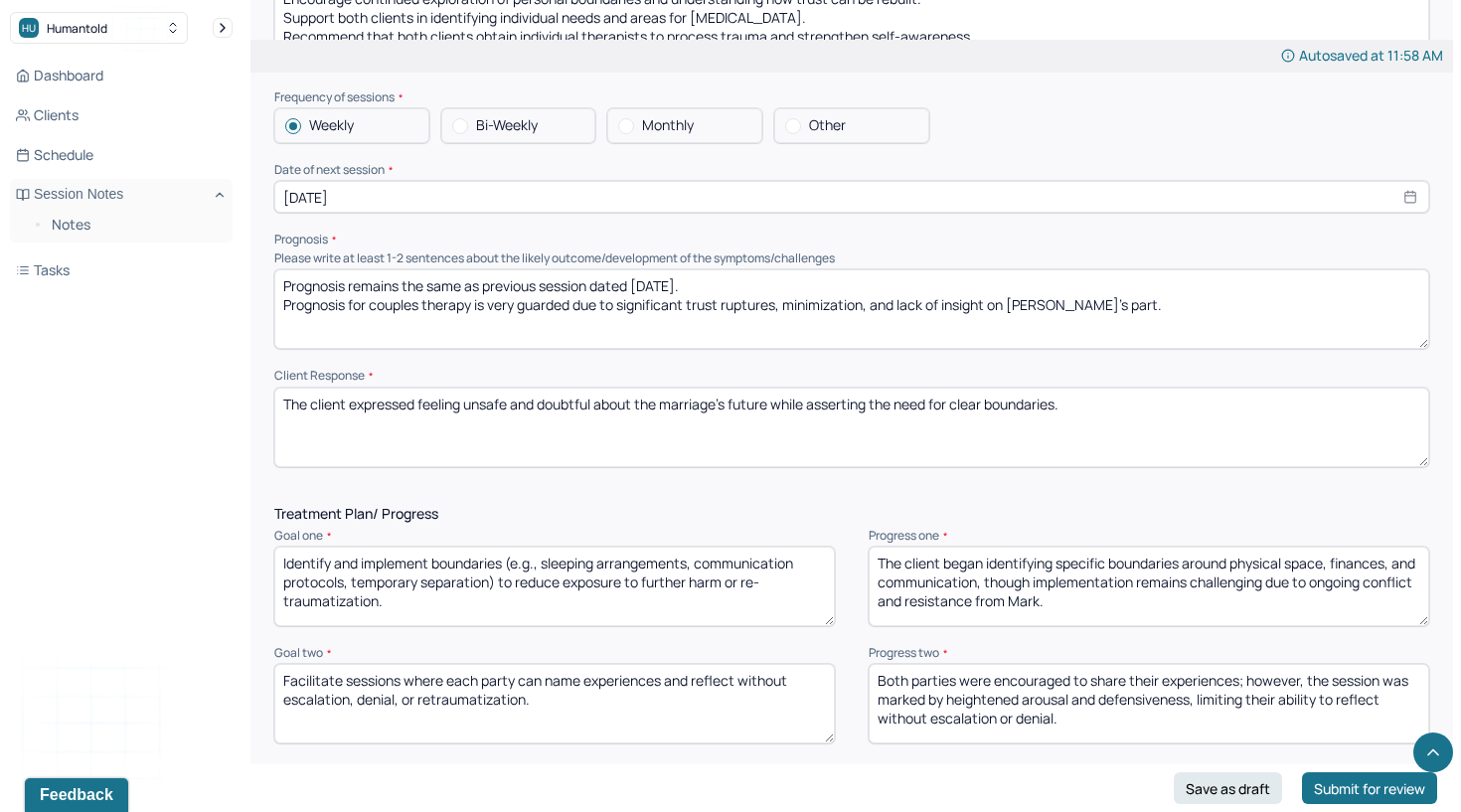 click on "The client expressed feeling unsafe and doubtful about the marriage’s future while asserting the need for clear boundaries." at bounding box center (852, 427) 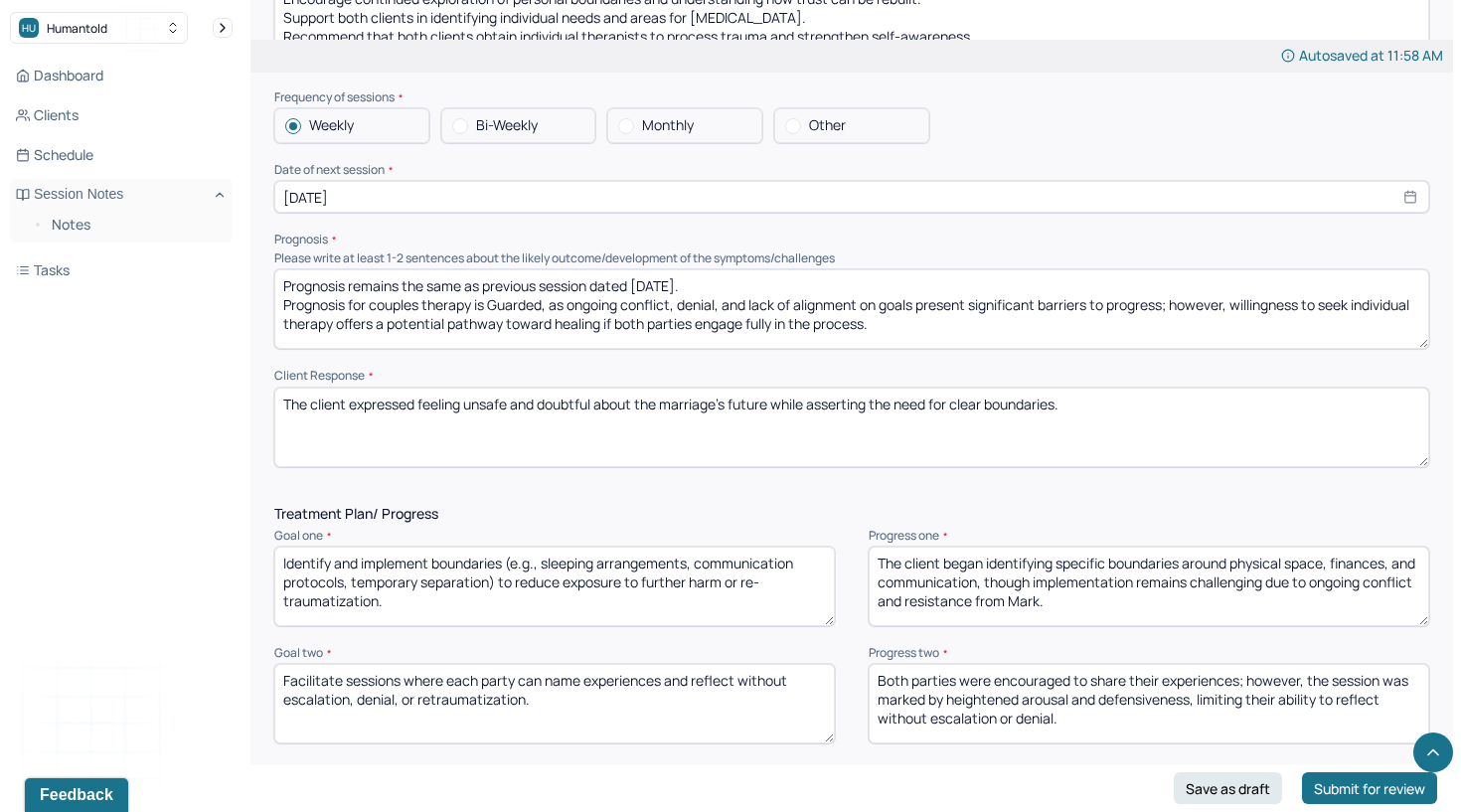 click on "Prognosis remains the same as previous session dated [DATE].
Prognosis for couples therapy is very guarded due to significant trust ruptures, minimization, and lack of insight on [PERSON_NAME]’s part." at bounding box center (852, 309) 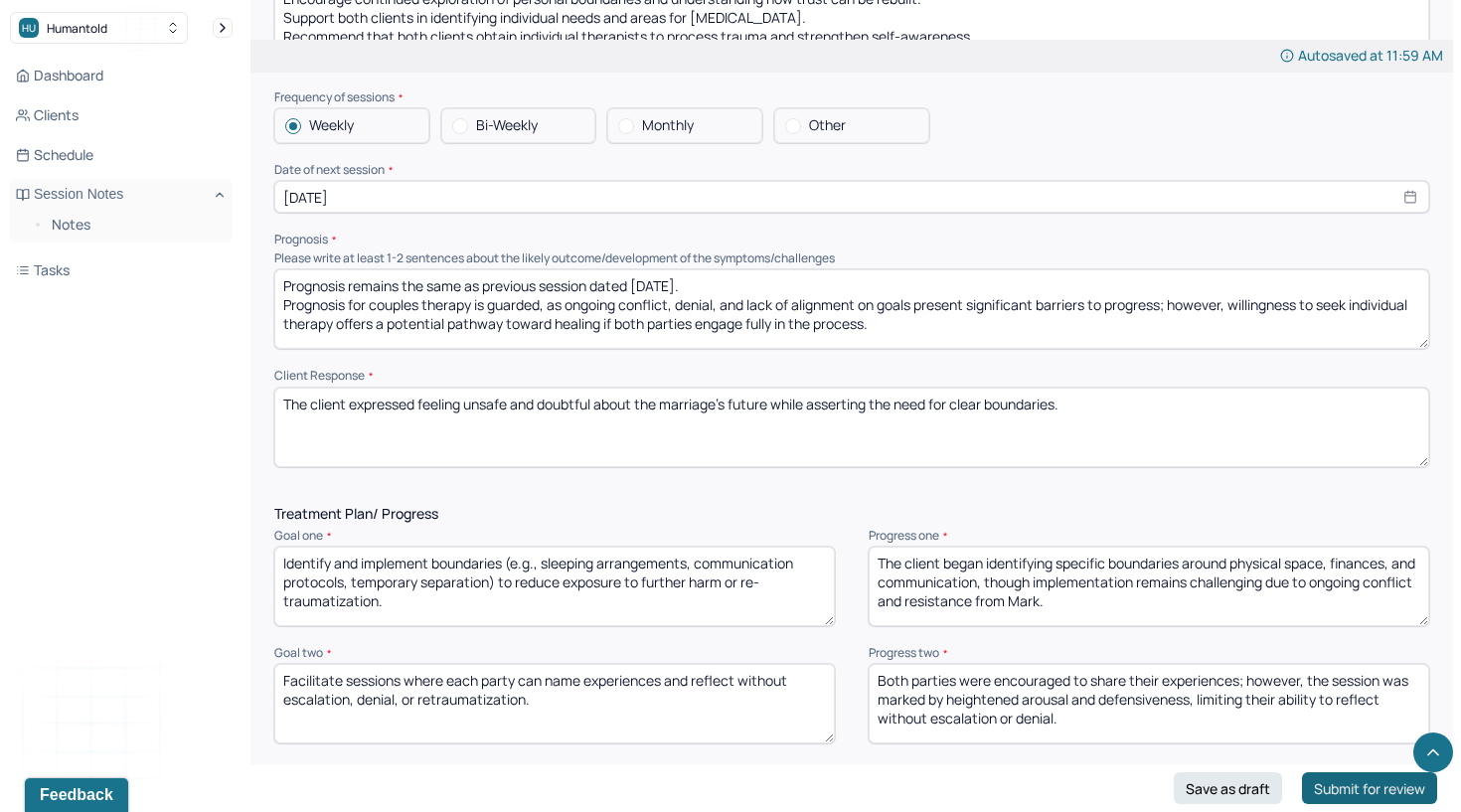type on "Prognosis remains the same as previous session dated [DATE].
Prognosis for couples therapy is guarded, as ongoing conflict, denial, and lack of alignment on goals present significant barriers to progress; however, willingness to seek individual therapy offers a potential pathway toward healing if both parties engage fully in the process." 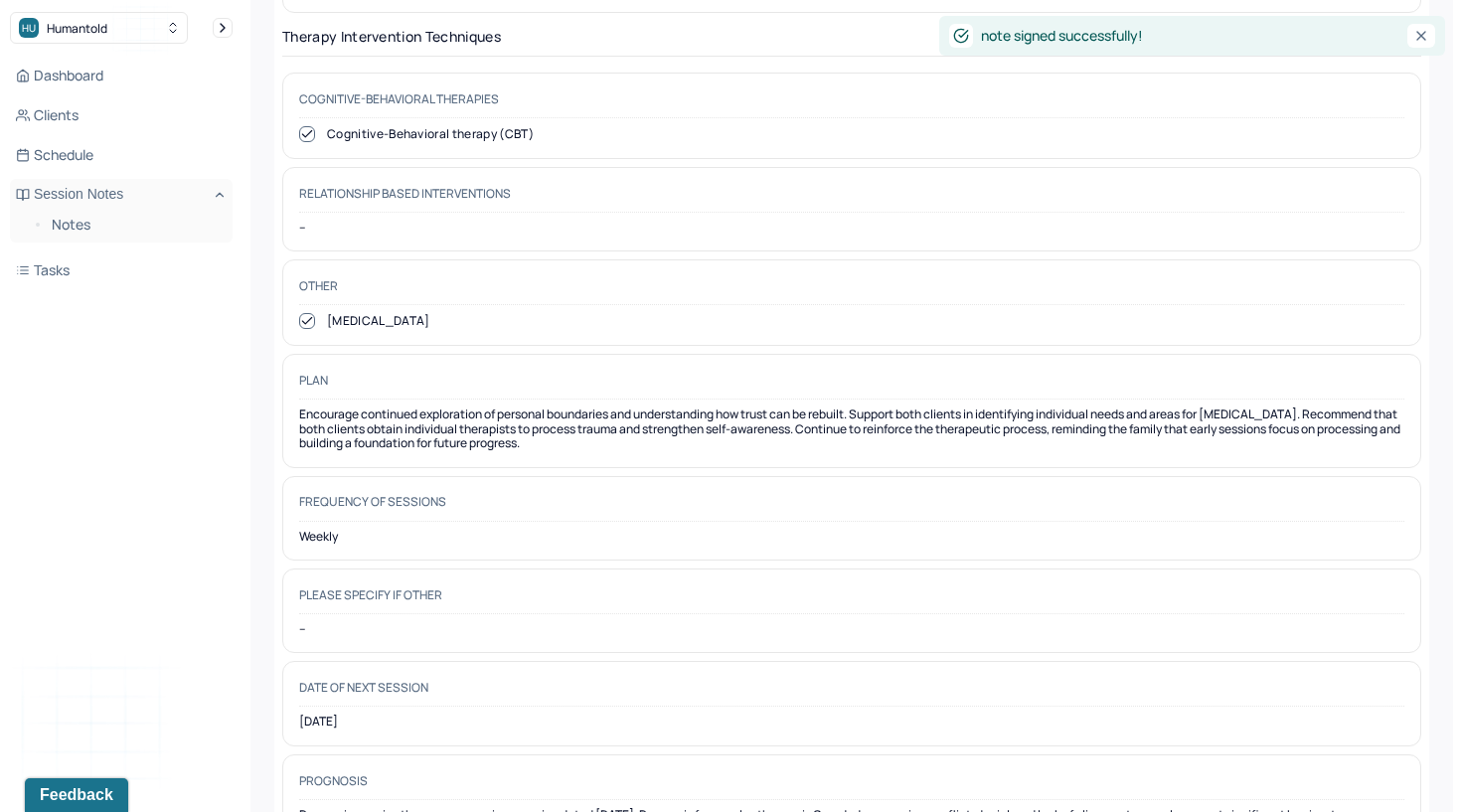 scroll, scrollTop: 0, scrollLeft: 0, axis: both 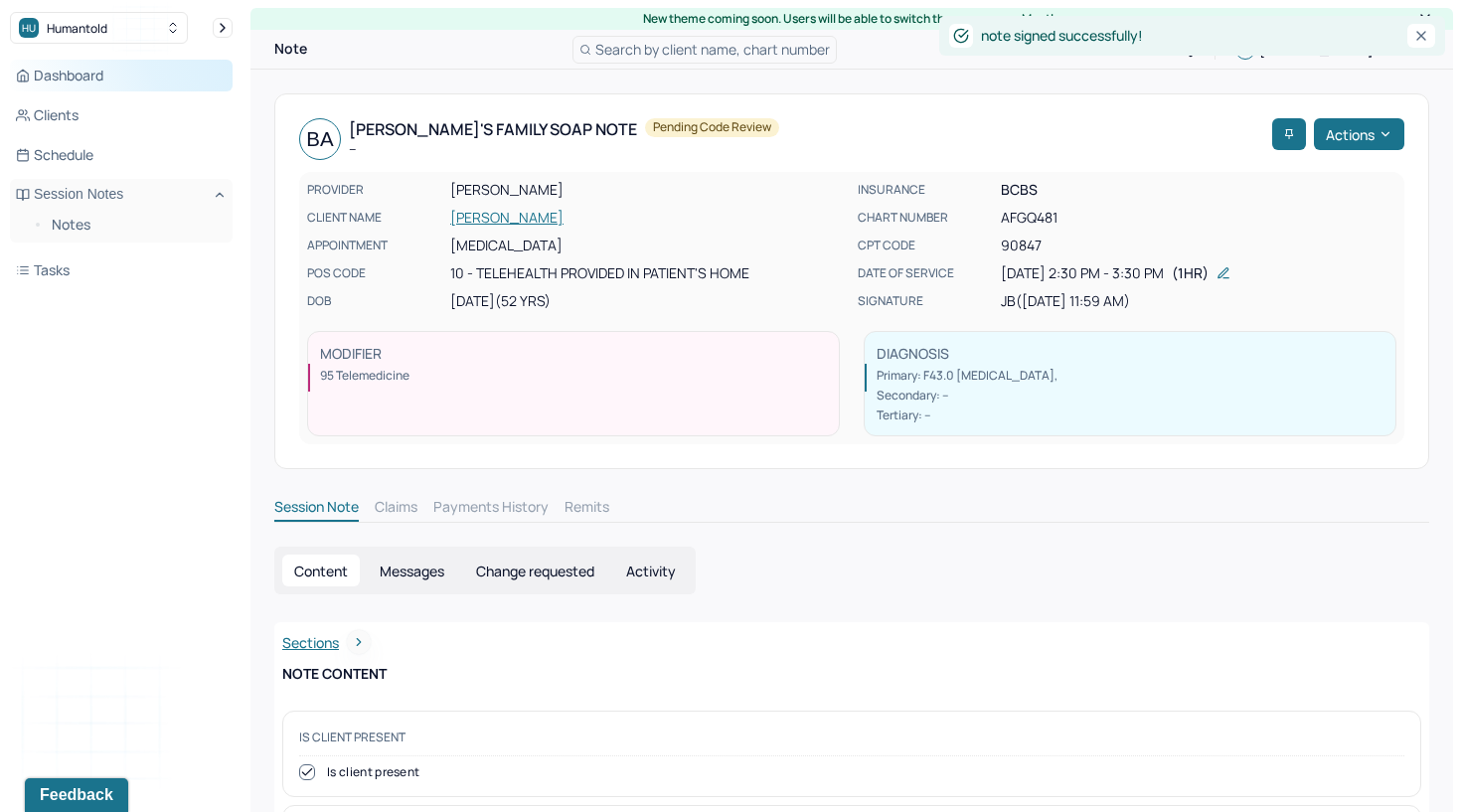 click on "Dashboard" at bounding box center [121, 76] 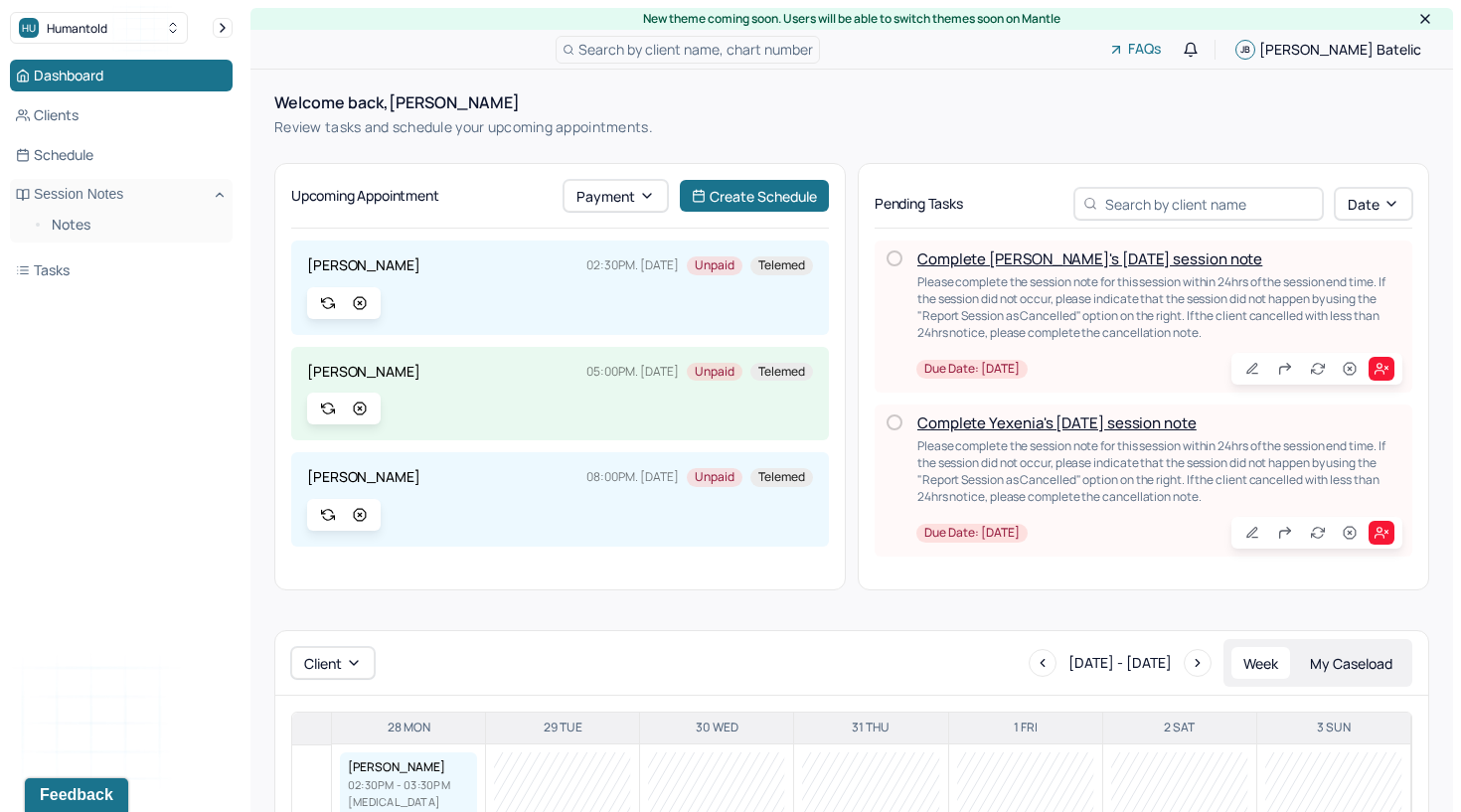 scroll, scrollTop: 0, scrollLeft: 0, axis: both 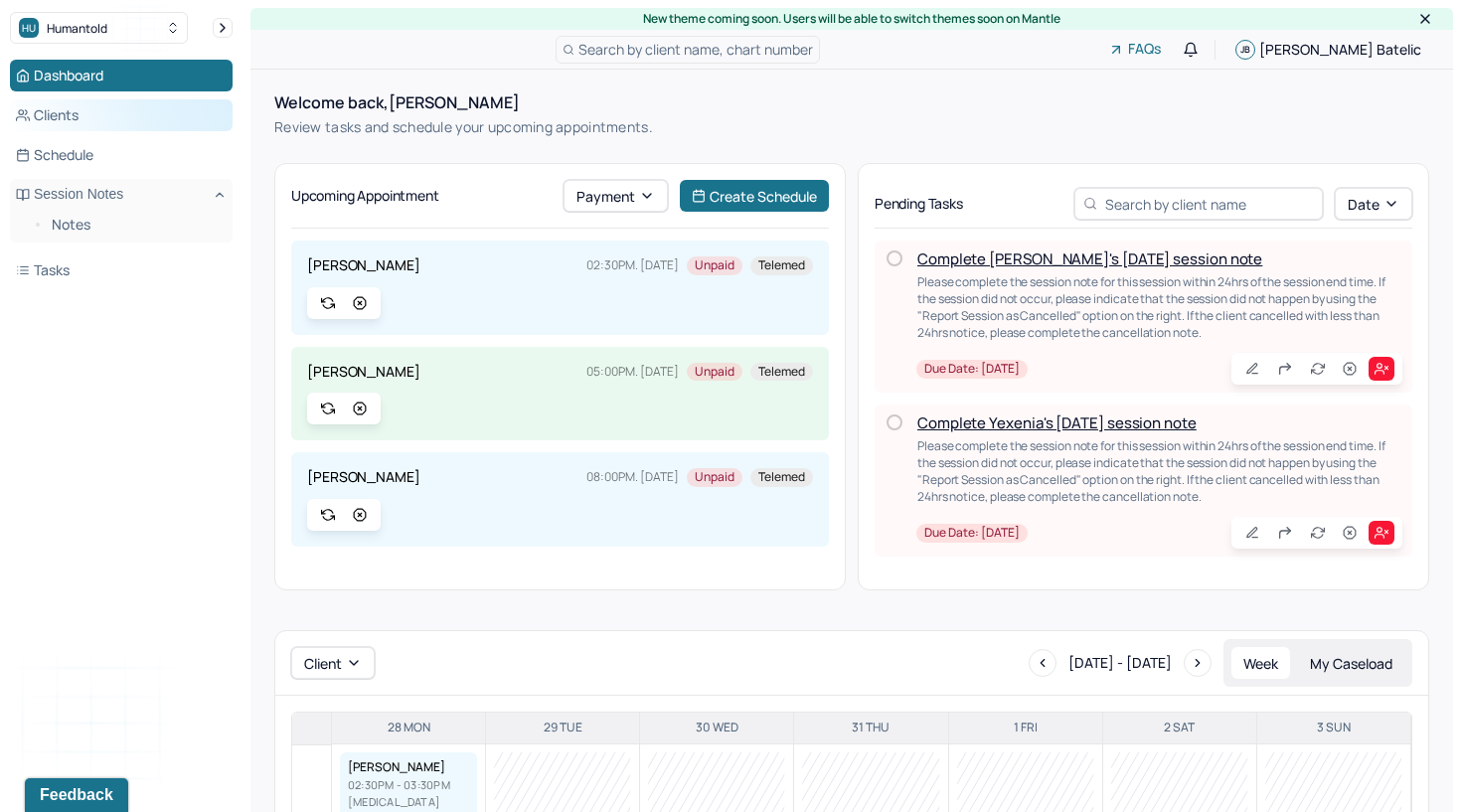 click on "Clients" at bounding box center (121, 115) 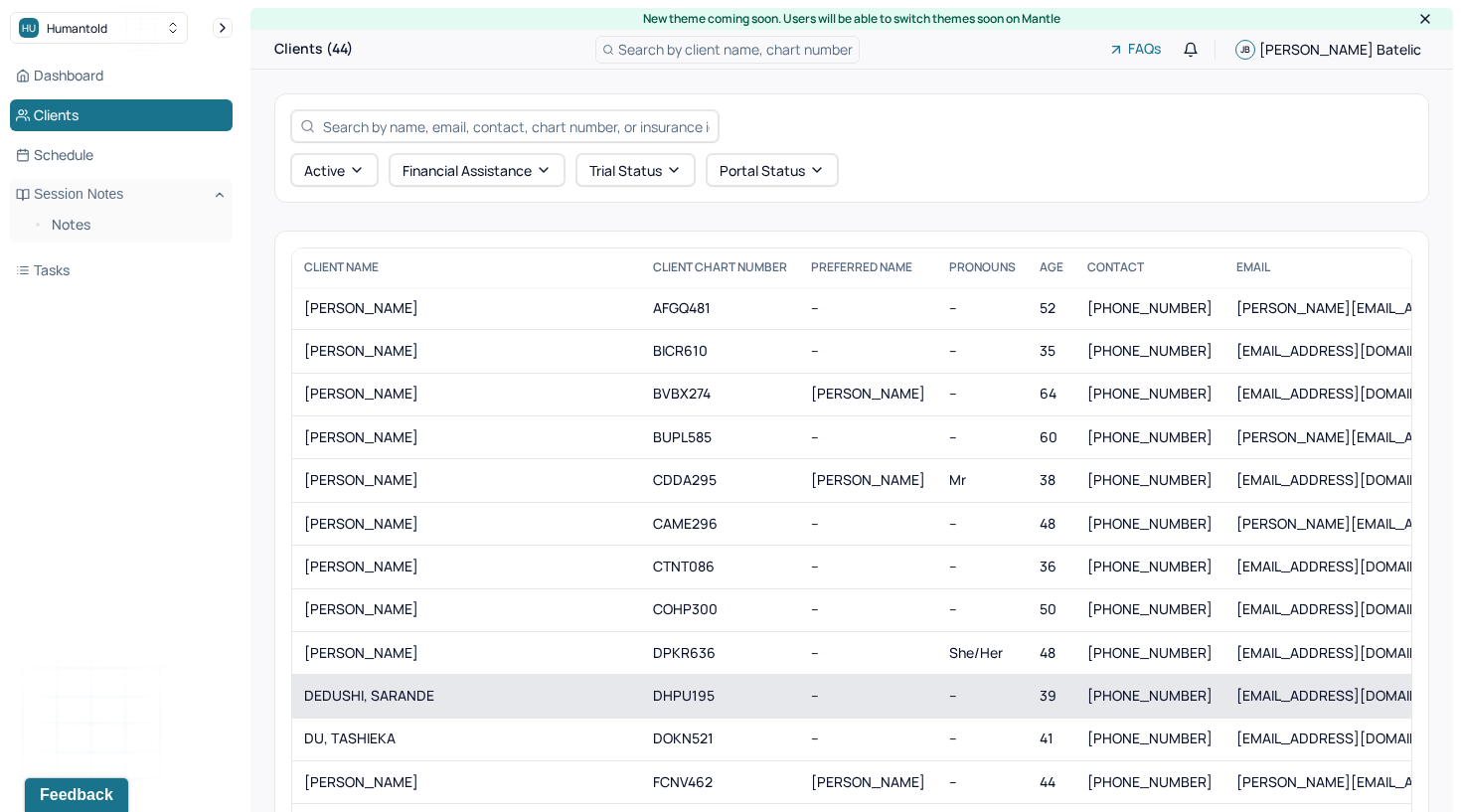 scroll, scrollTop: 421, scrollLeft: 0, axis: vertical 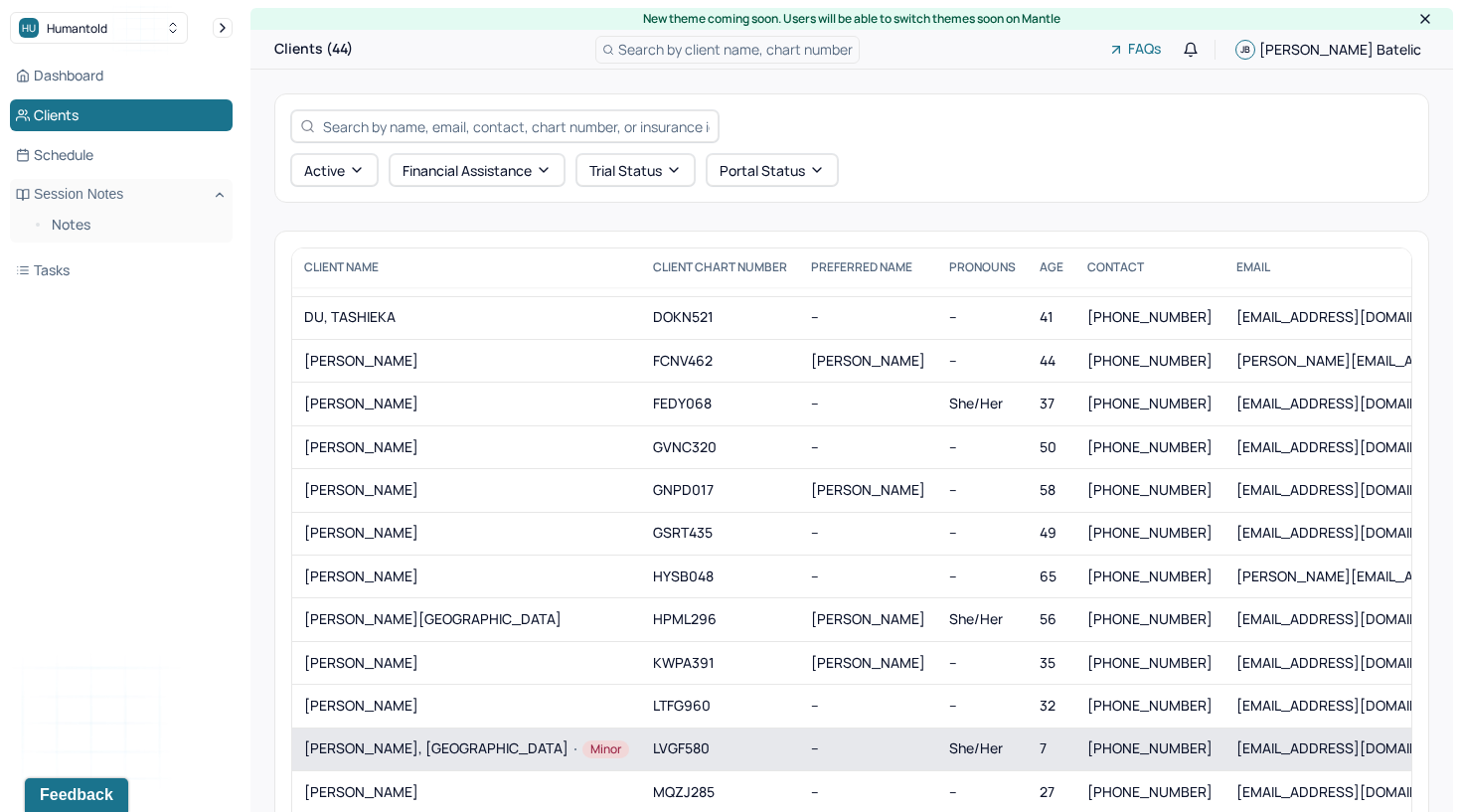 click on "[PERSON_NAME], PHOENIX Minor" at bounding box center (466, 749) 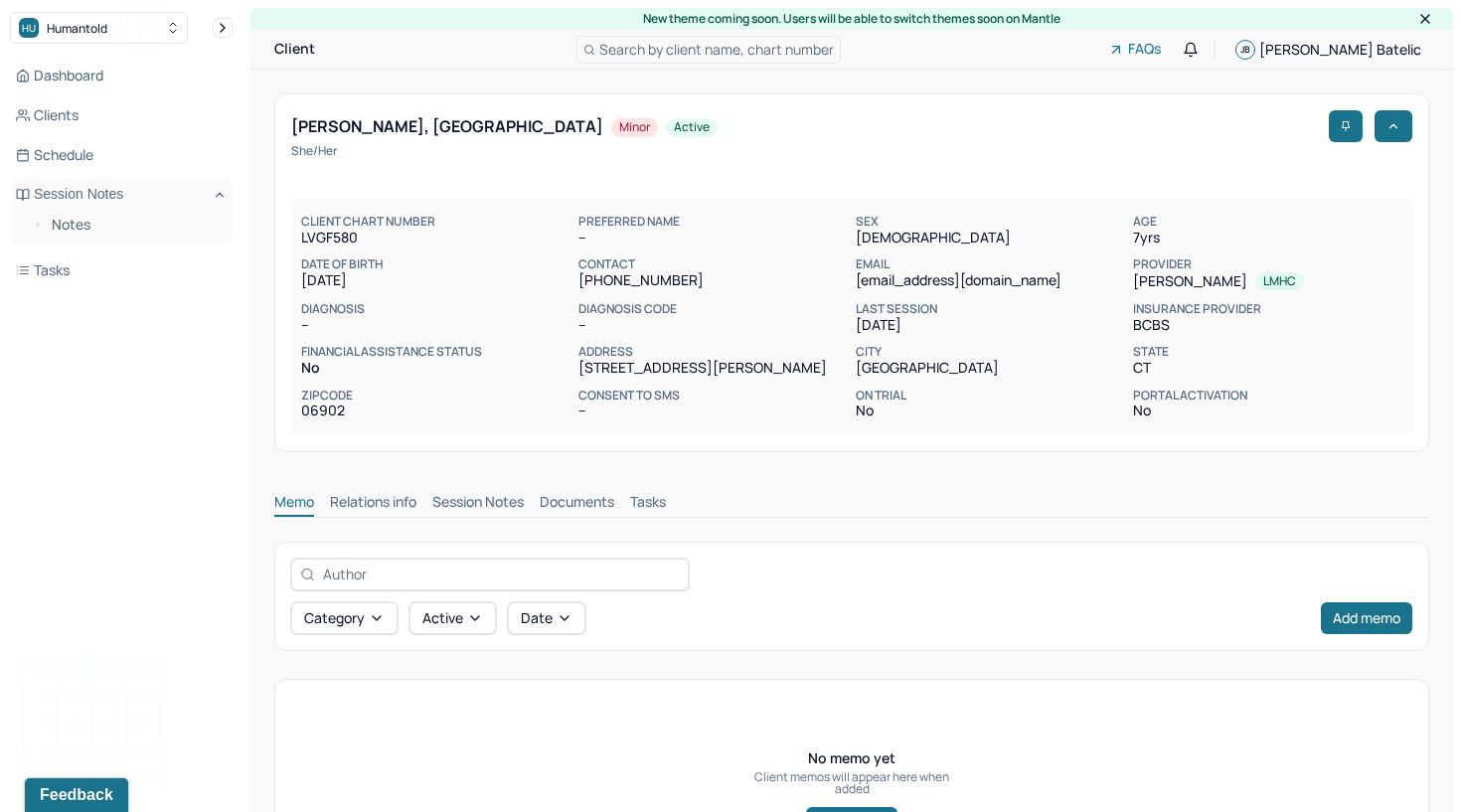 click on "Documents" at bounding box center [576, 504] 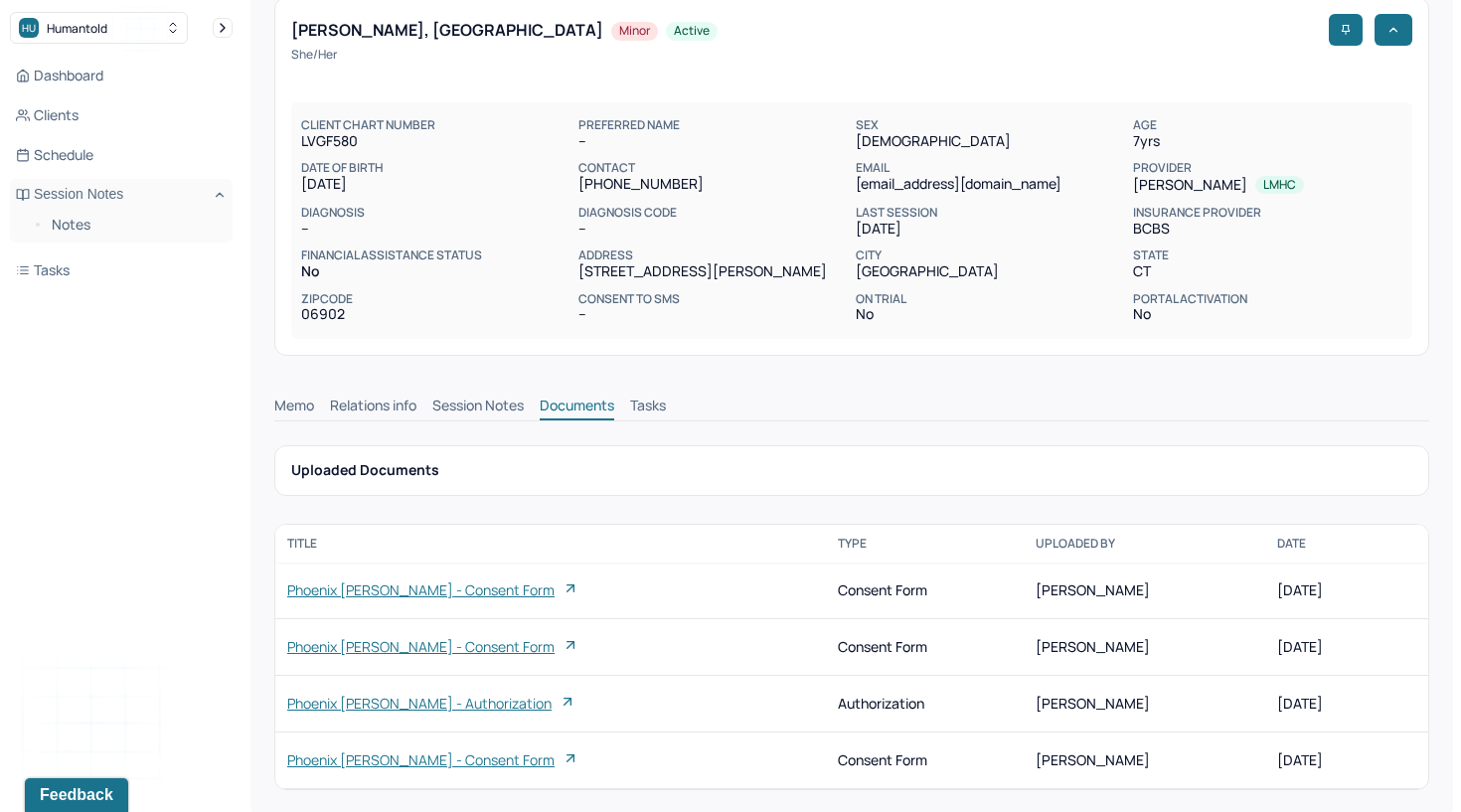 scroll, scrollTop: 95, scrollLeft: 0, axis: vertical 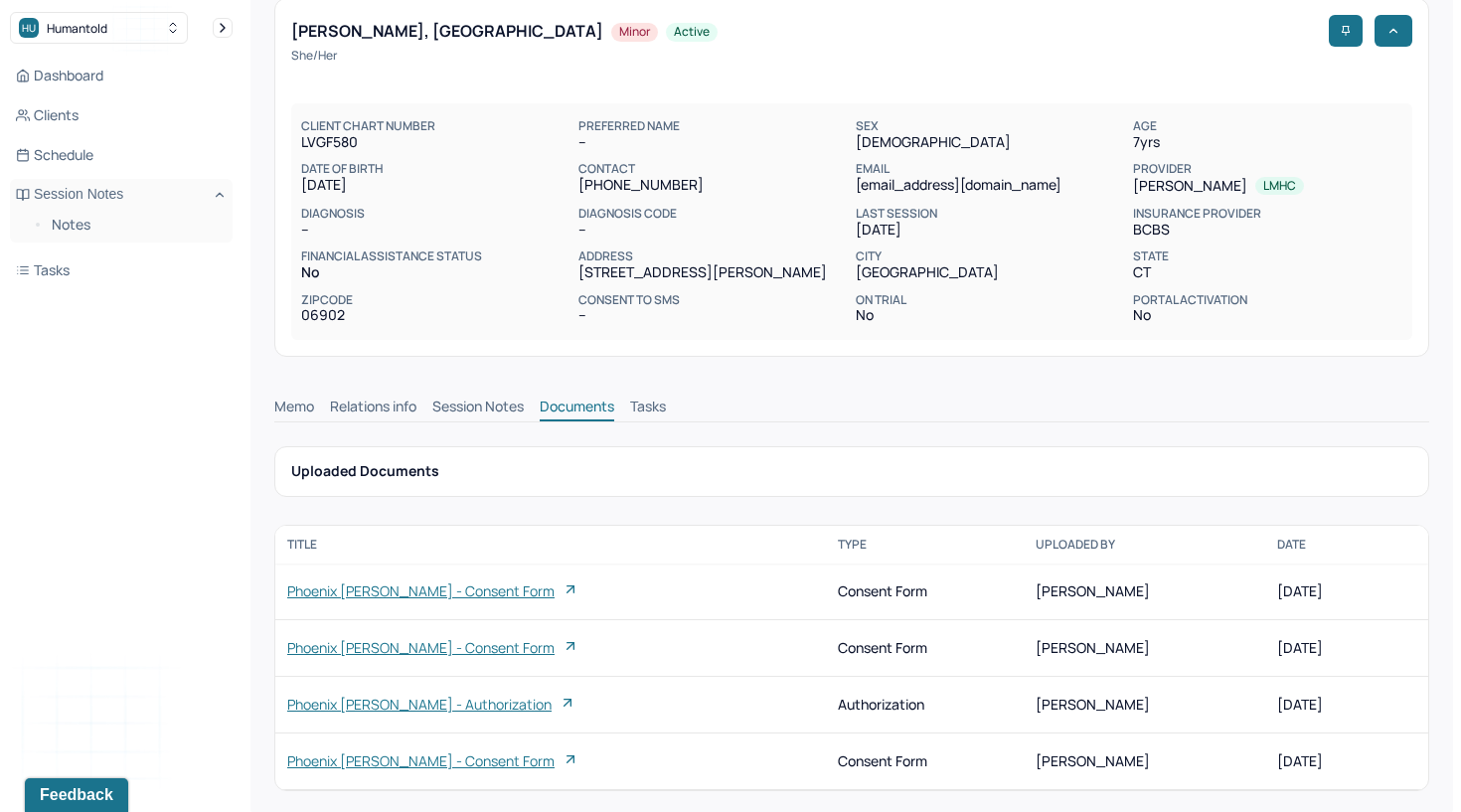 click on "Phoenix [PERSON_NAME] - authorization" at bounding box center (419, 705) 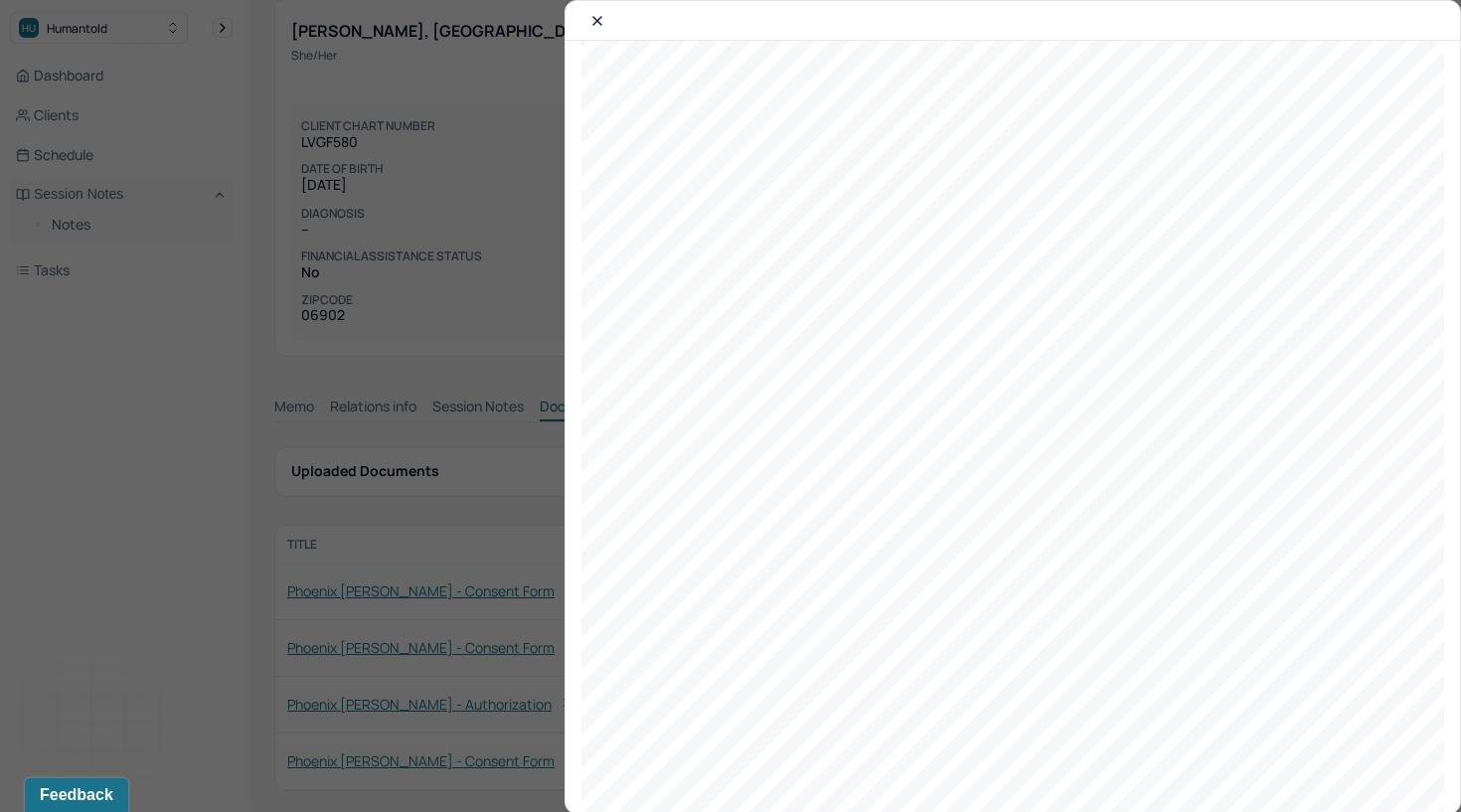 scroll, scrollTop: 297, scrollLeft: 0, axis: vertical 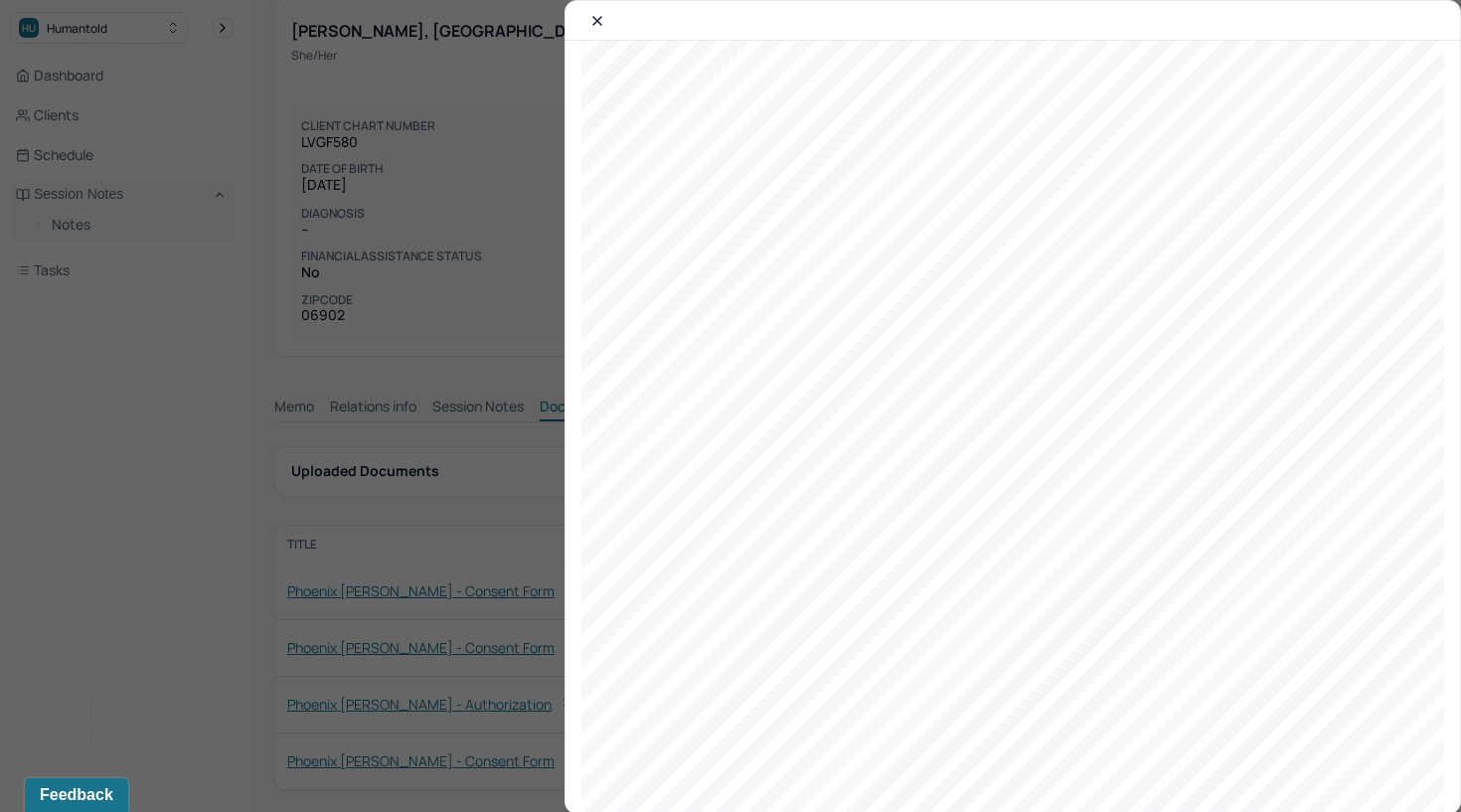 click at bounding box center [730, 406] 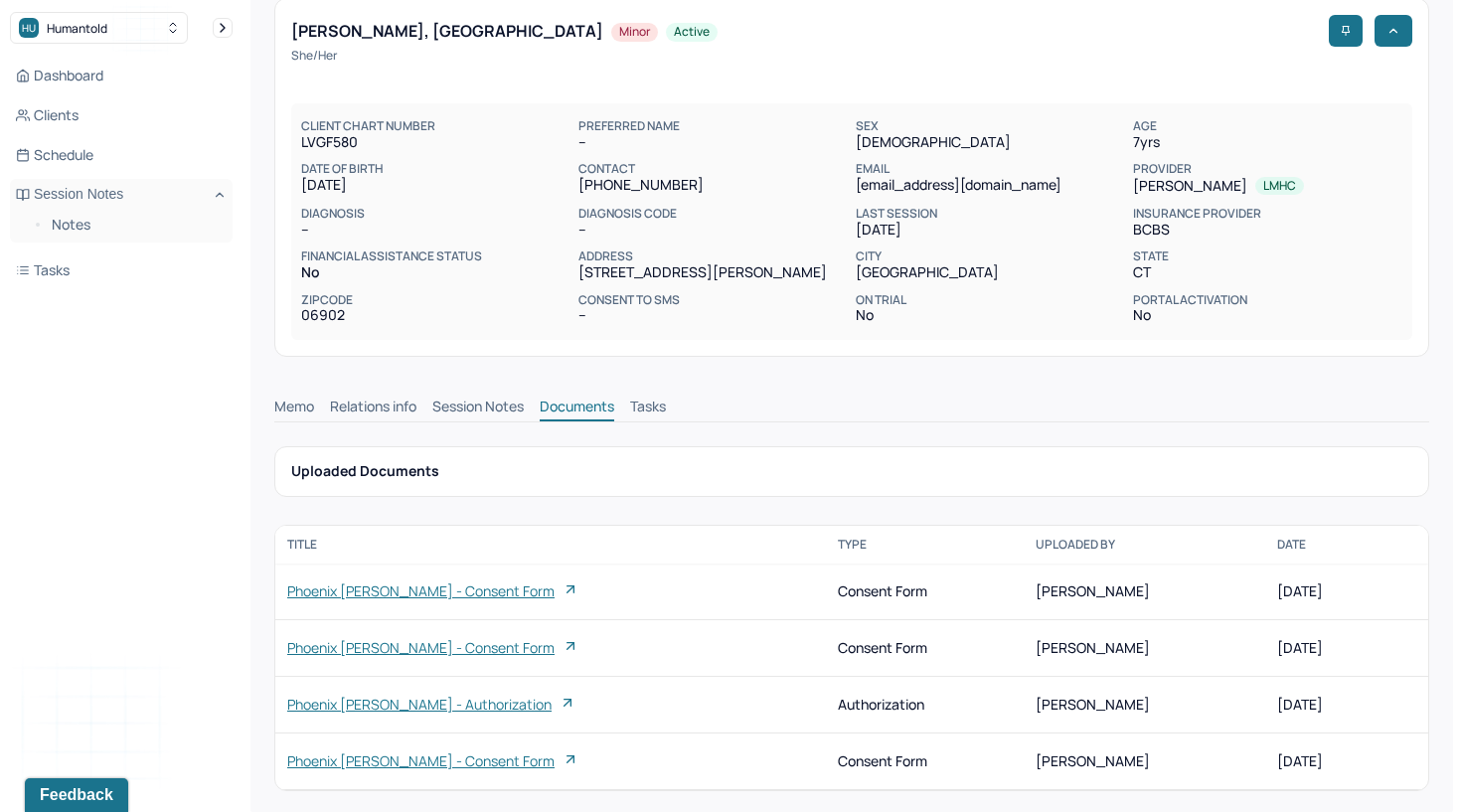 click on "Phoenix [PERSON_NAME] - consent form" at bounding box center (420, 761) 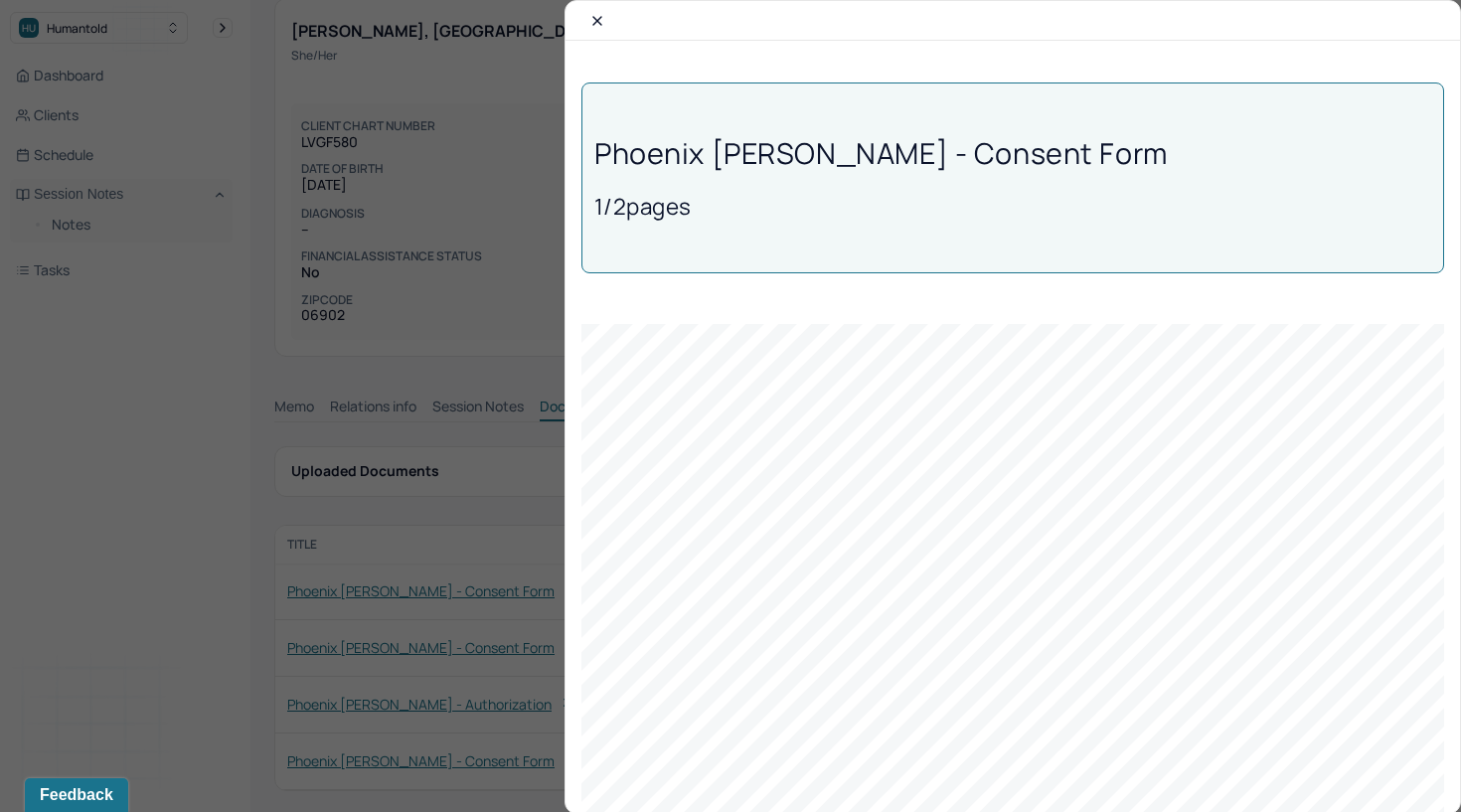 click at bounding box center [730, 406] 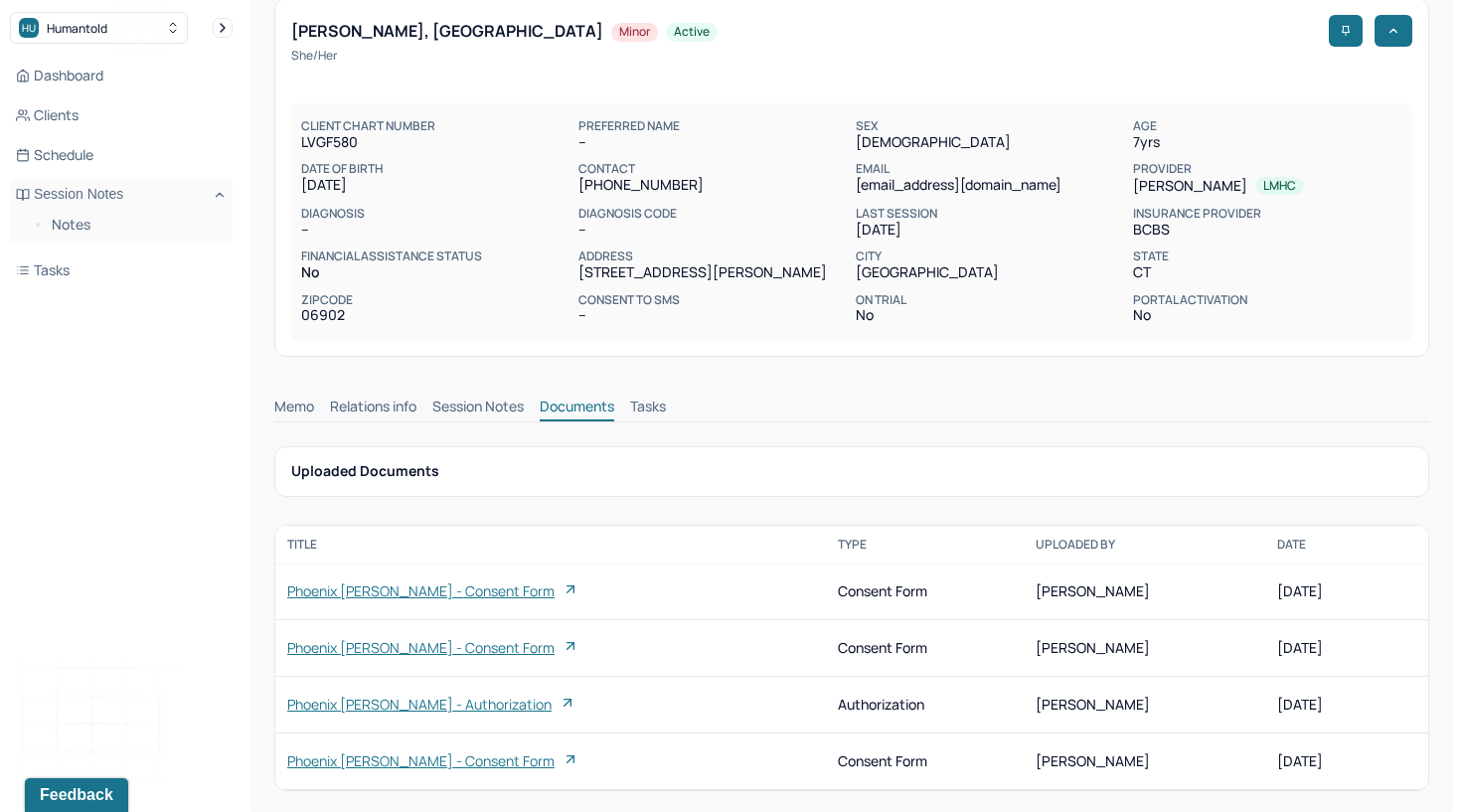 click on "Phoenix [PERSON_NAME] - consent form" at bounding box center [420, 648] 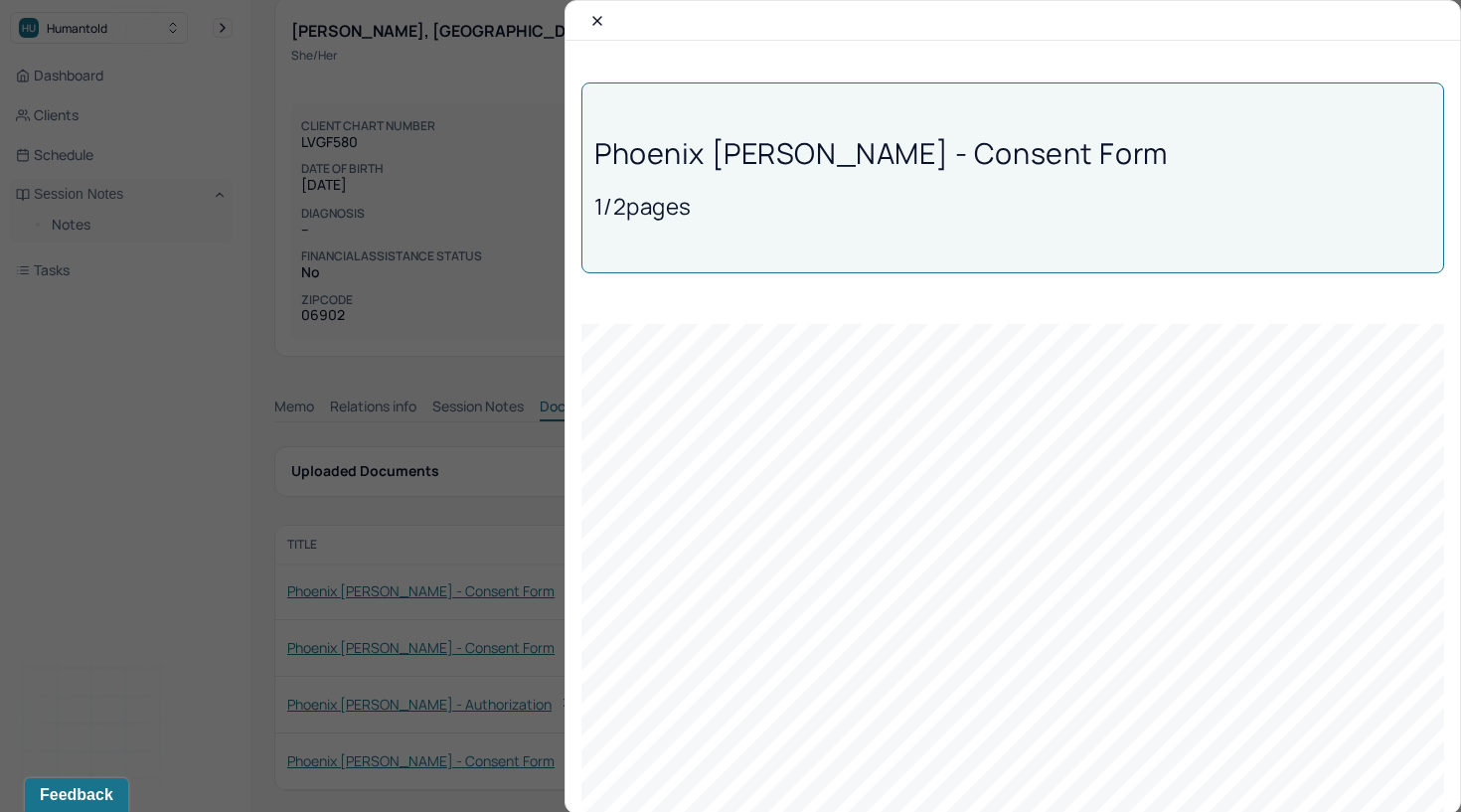 click at bounding box center [730, 406] 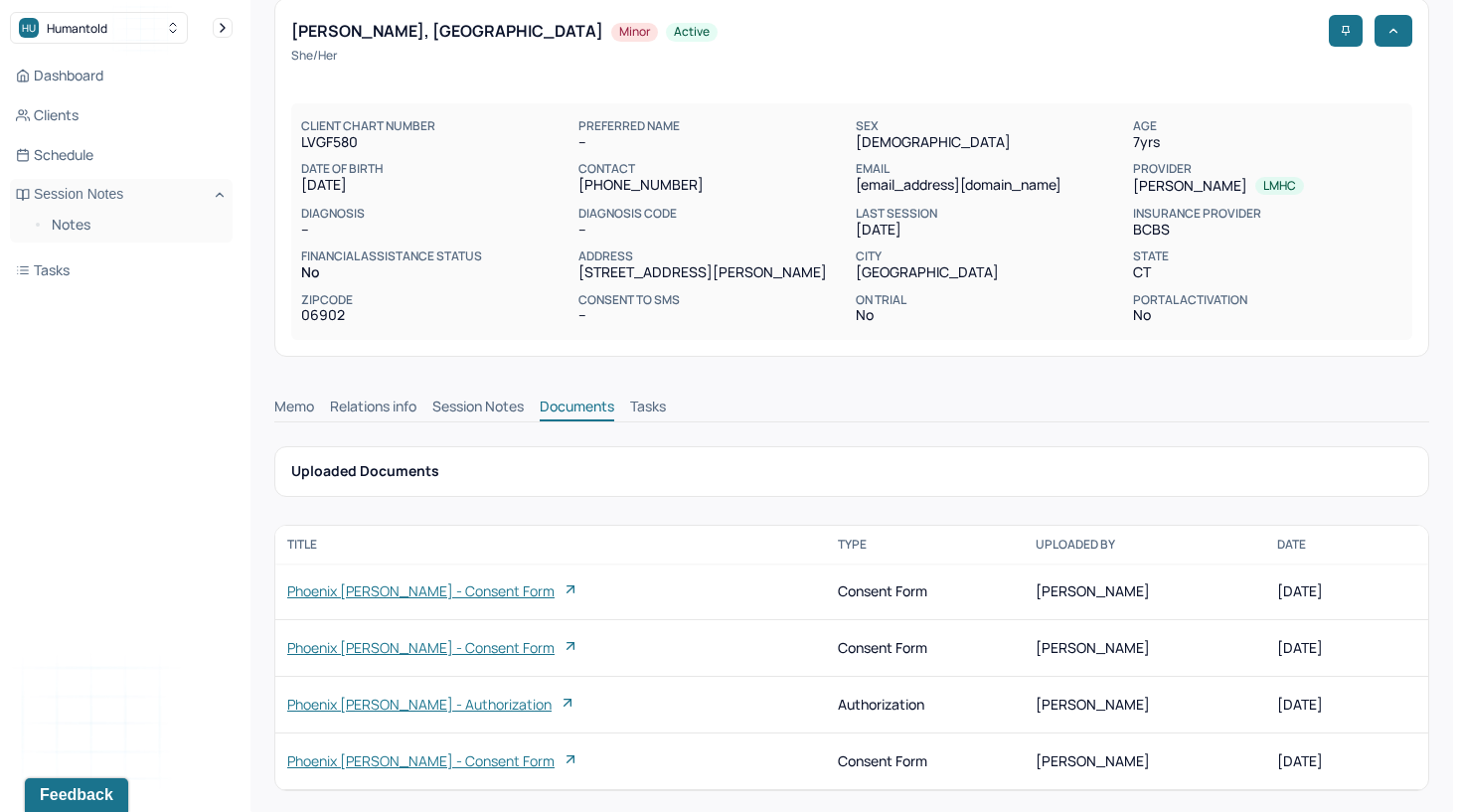 click on "Phoenix [PERSON_NAME] - consent form" at bounding box center [420, 591] 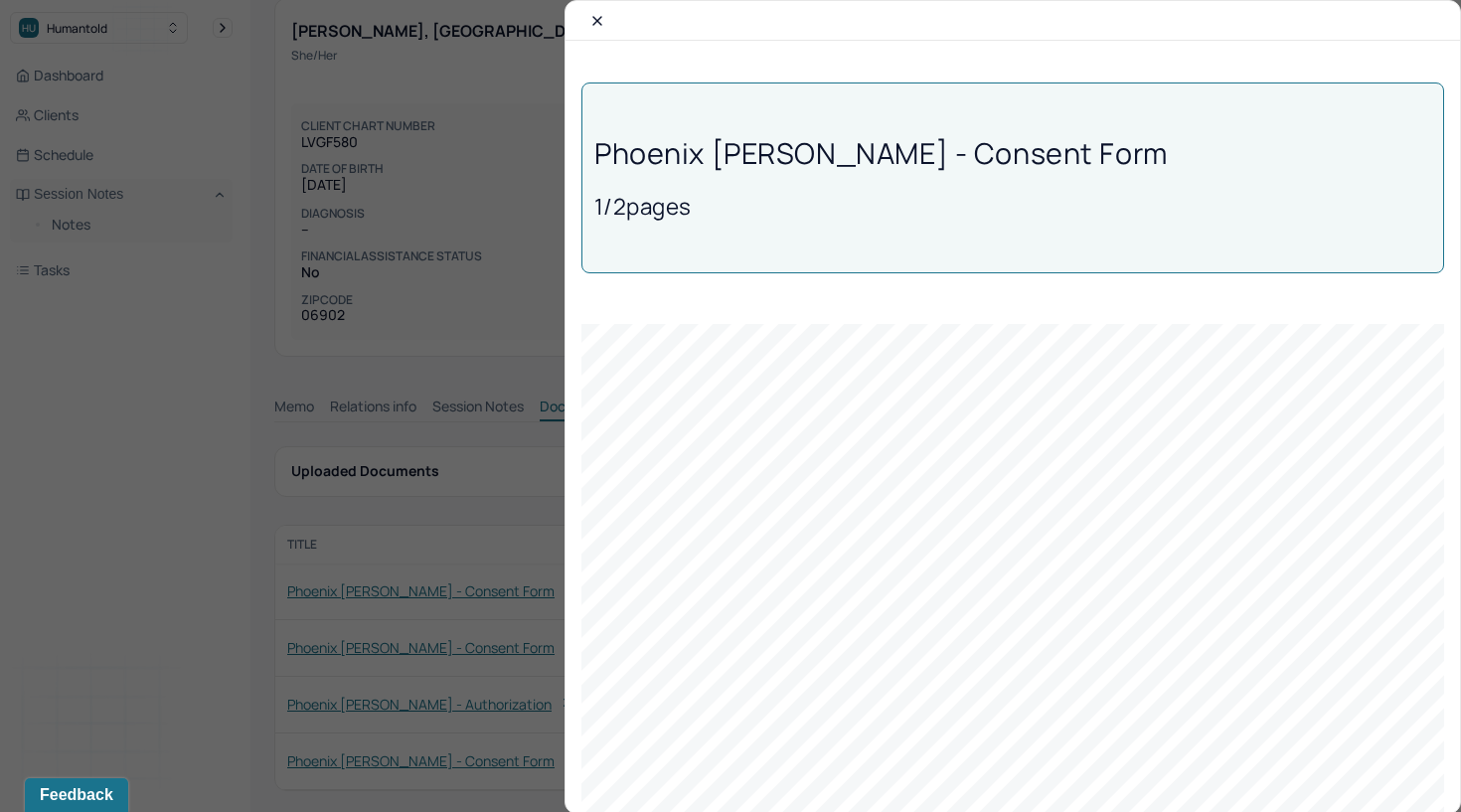 click at bounding box center [730, 406] 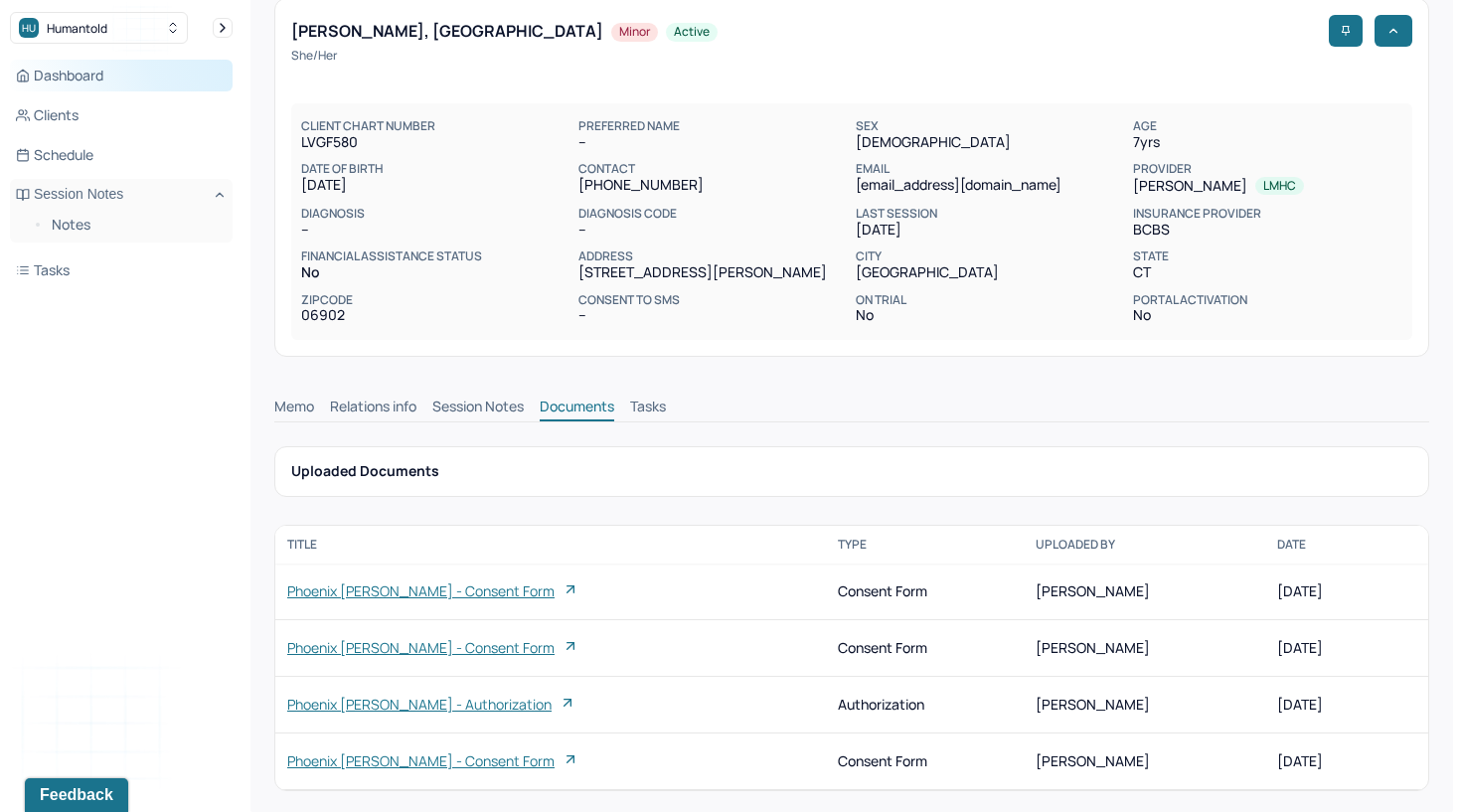 click on "Dashboard" at bounding box center [121, 76] 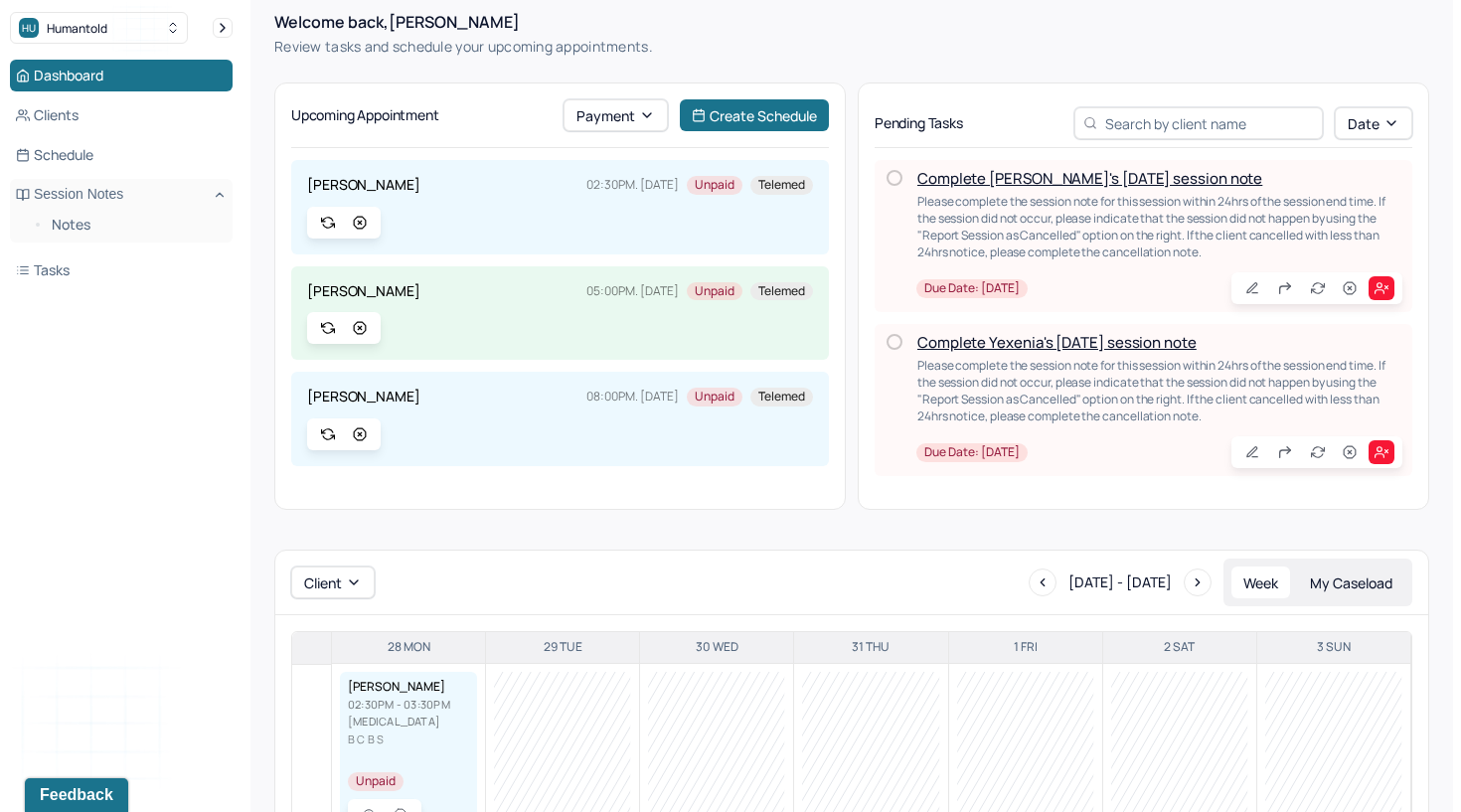scroll, scrollTop: 64, scrollLeft: 0, axis: vertical 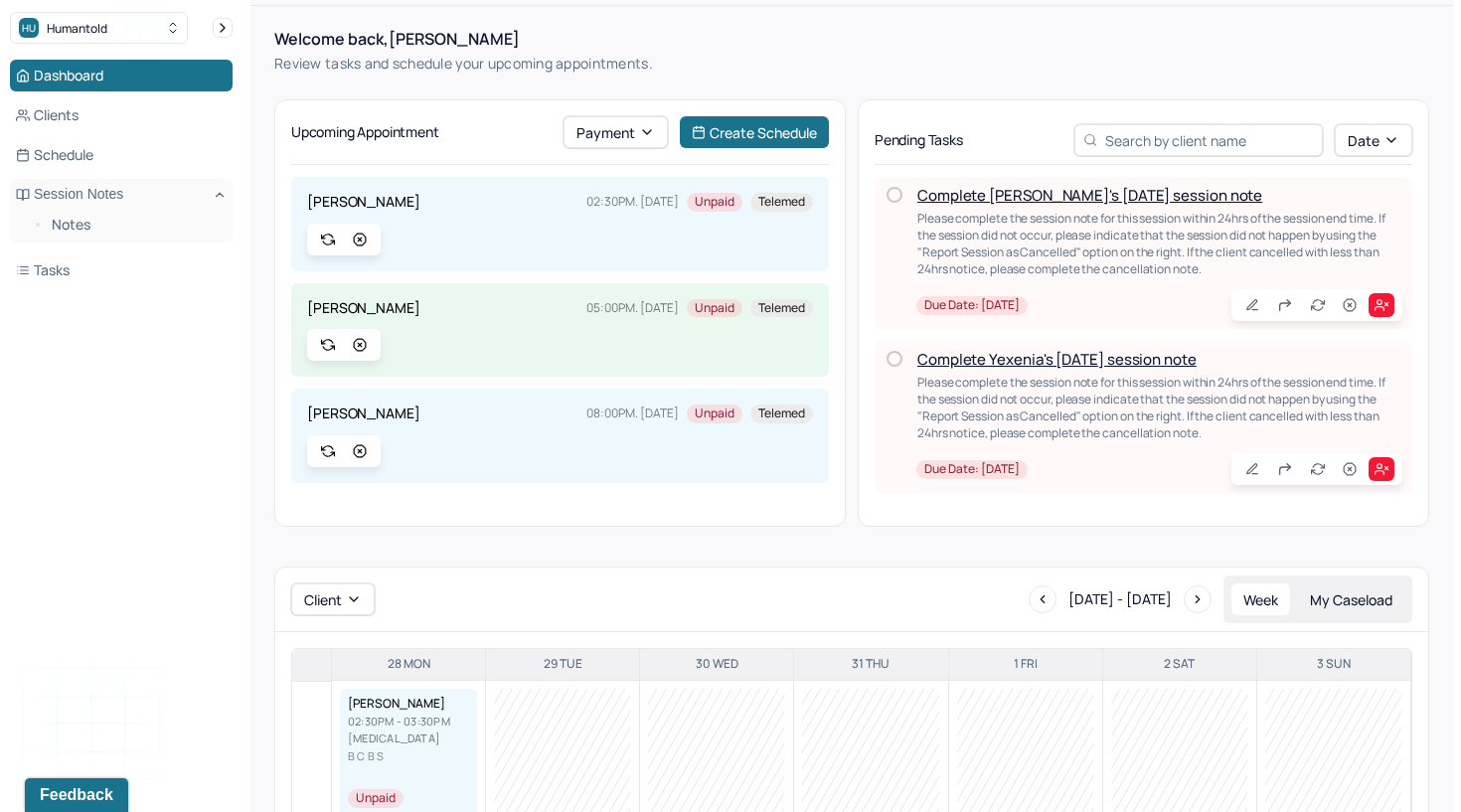 click on "Complete [PERSON_NAME]'s [DATE] session note" at bounding box center (1089, 195) 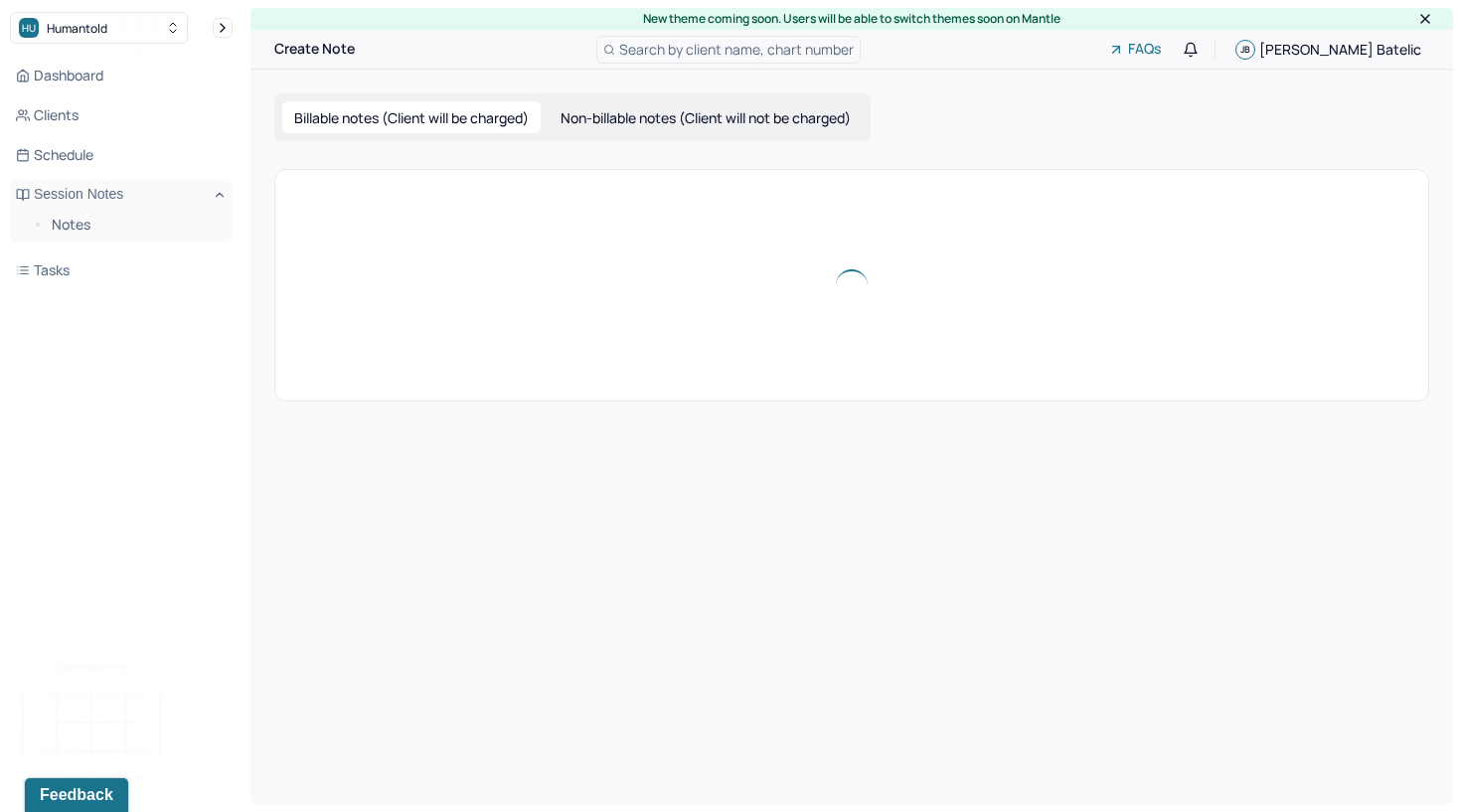 scroll, scrollTop: 0, scrollLeft: 0, axis: both 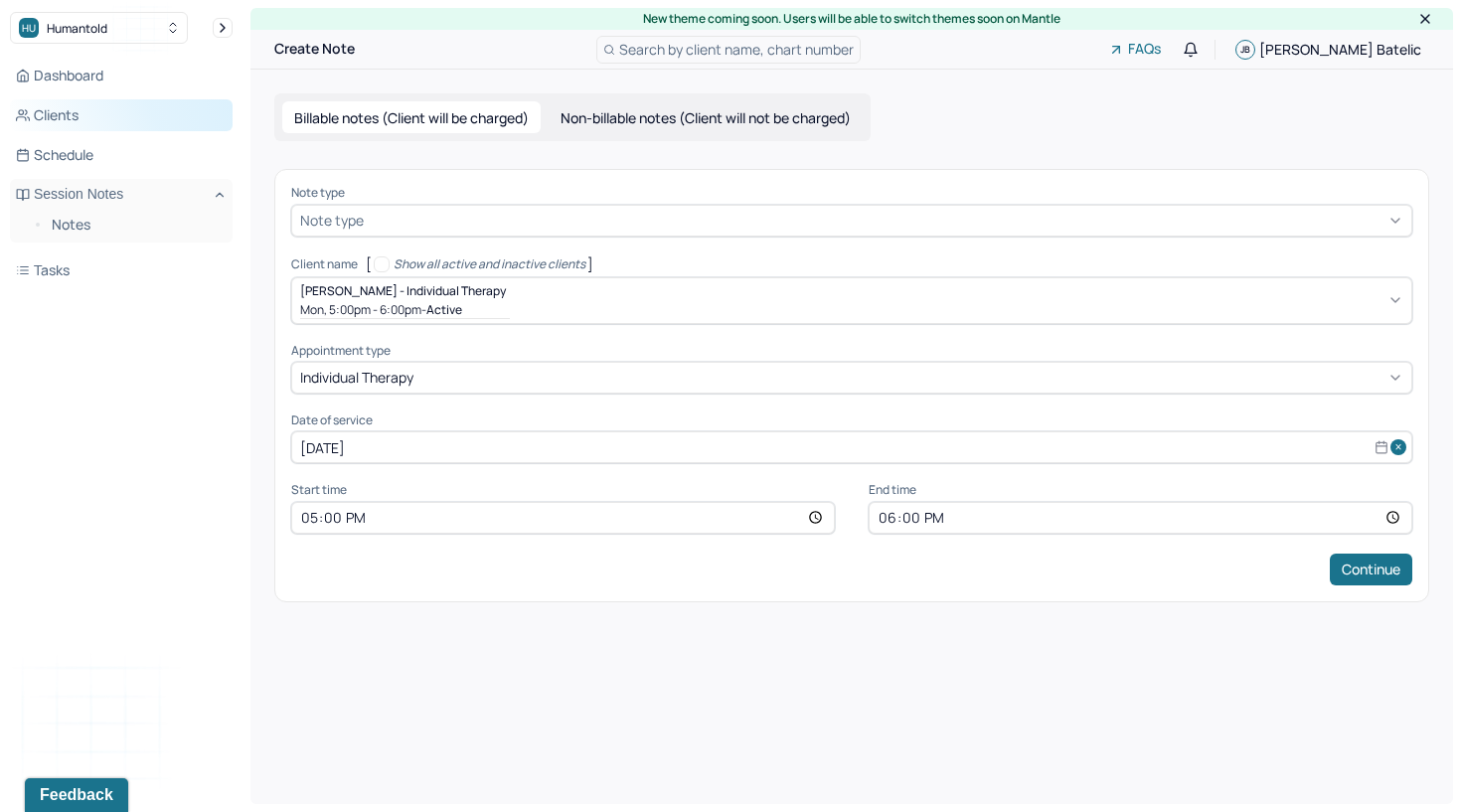 click on "Clients" at bounding box center [121, 115] 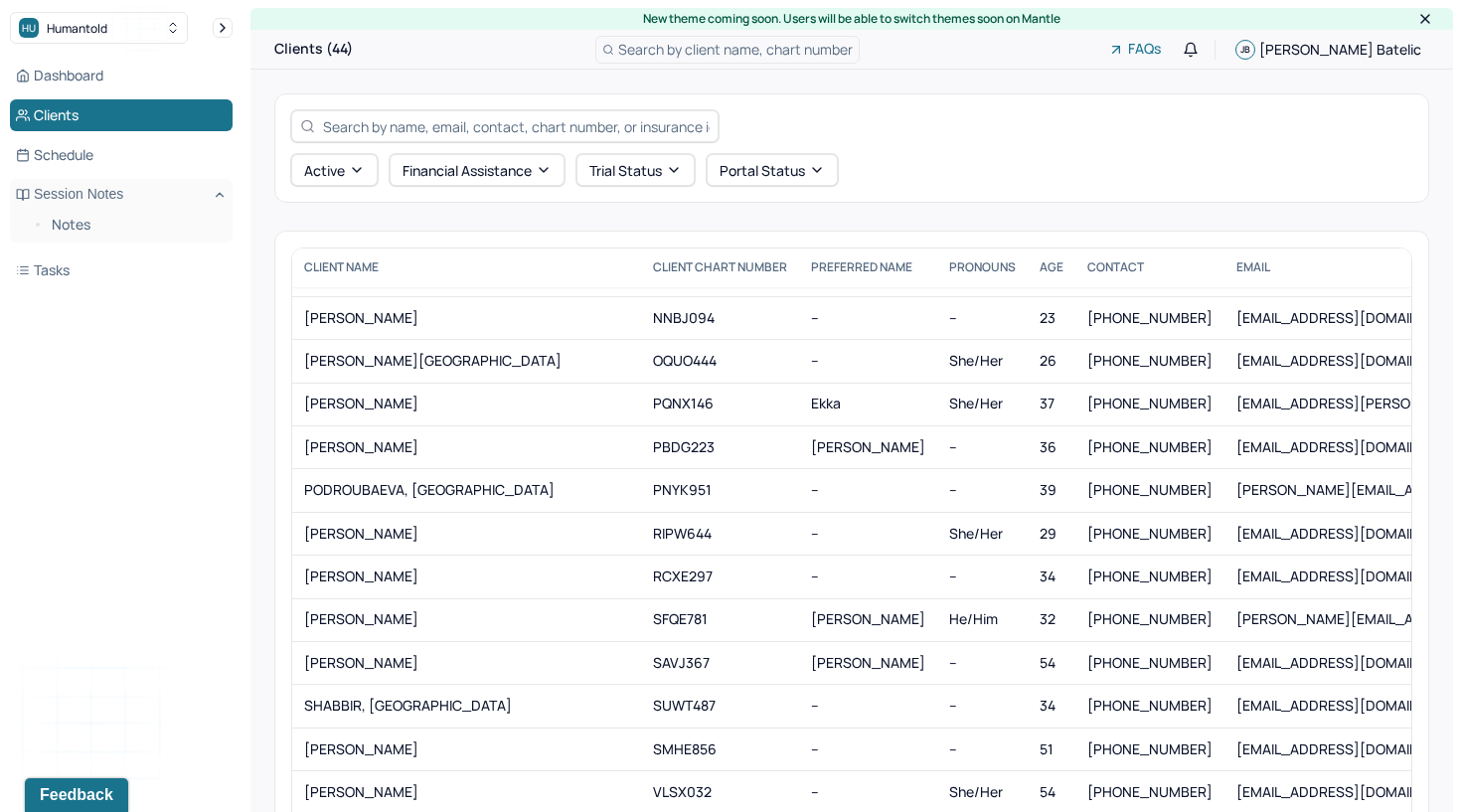 scroll, scrollTop: 1326, scrollLeft: 0, axis: vertical 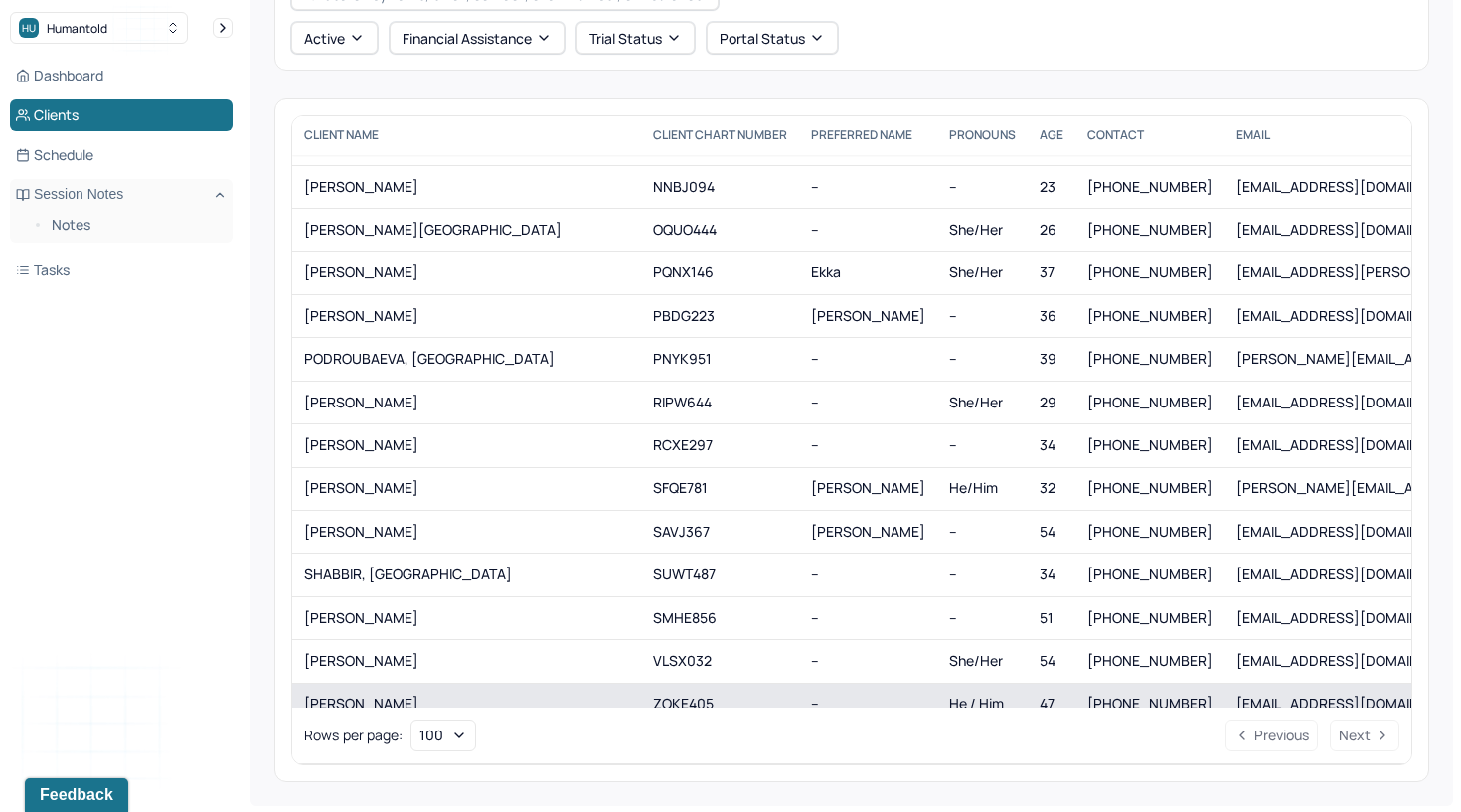 click on "[PERSON_NAME]" at bounding box center (466, 704) 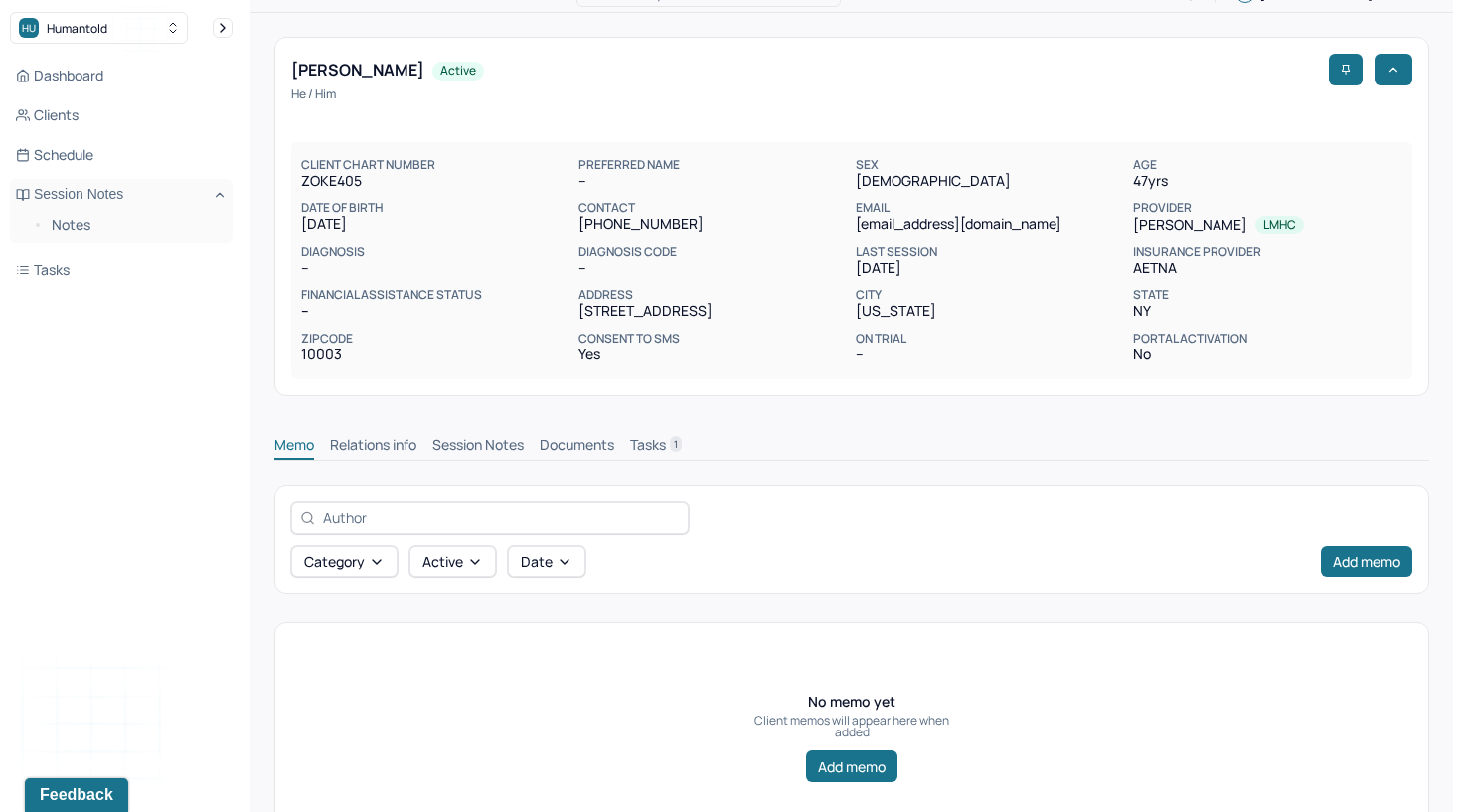 click on "Session Notes" at bounding box center [478, 447] 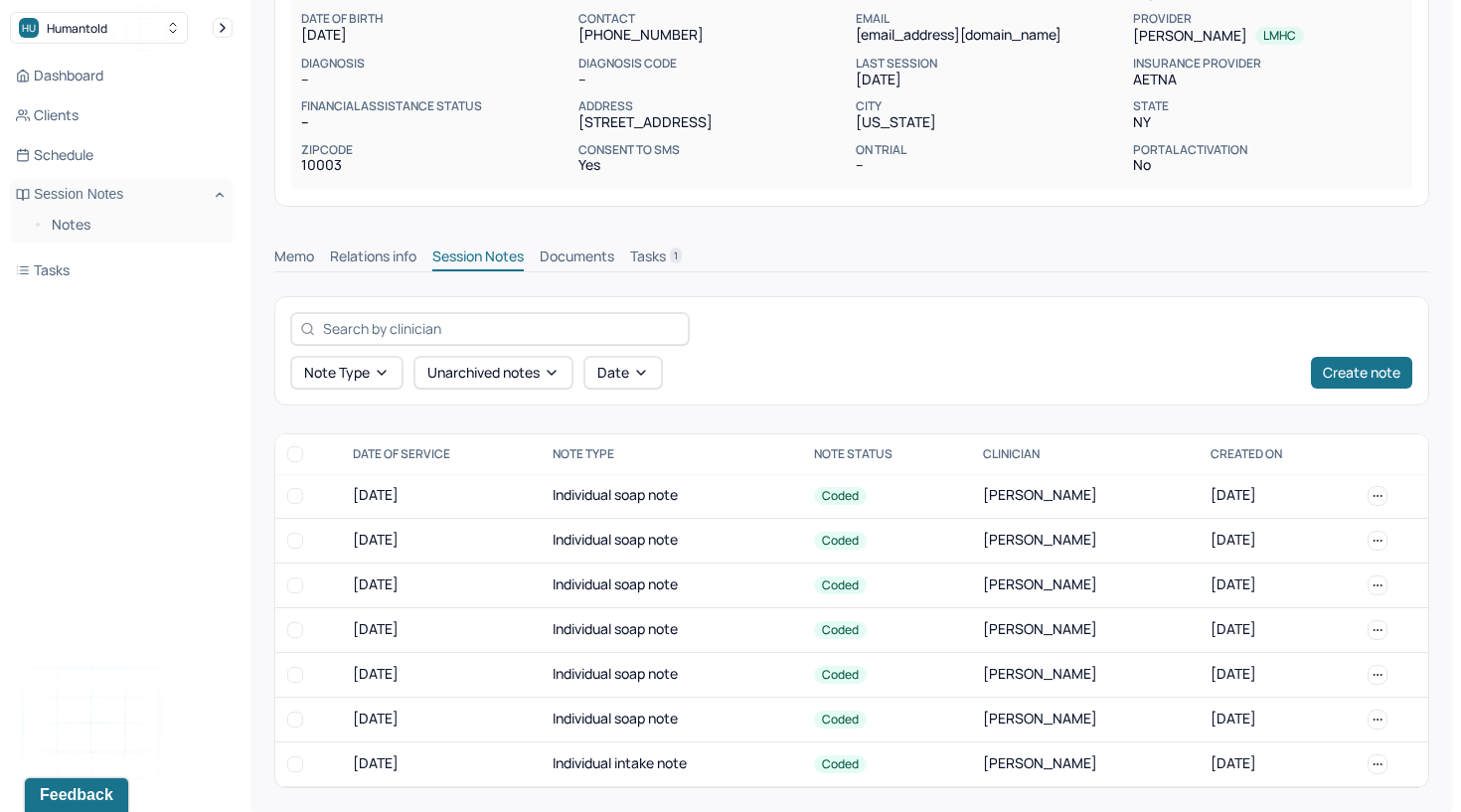 scroll, scrollTop: 244, scrollLeft: 0, axis: vertical 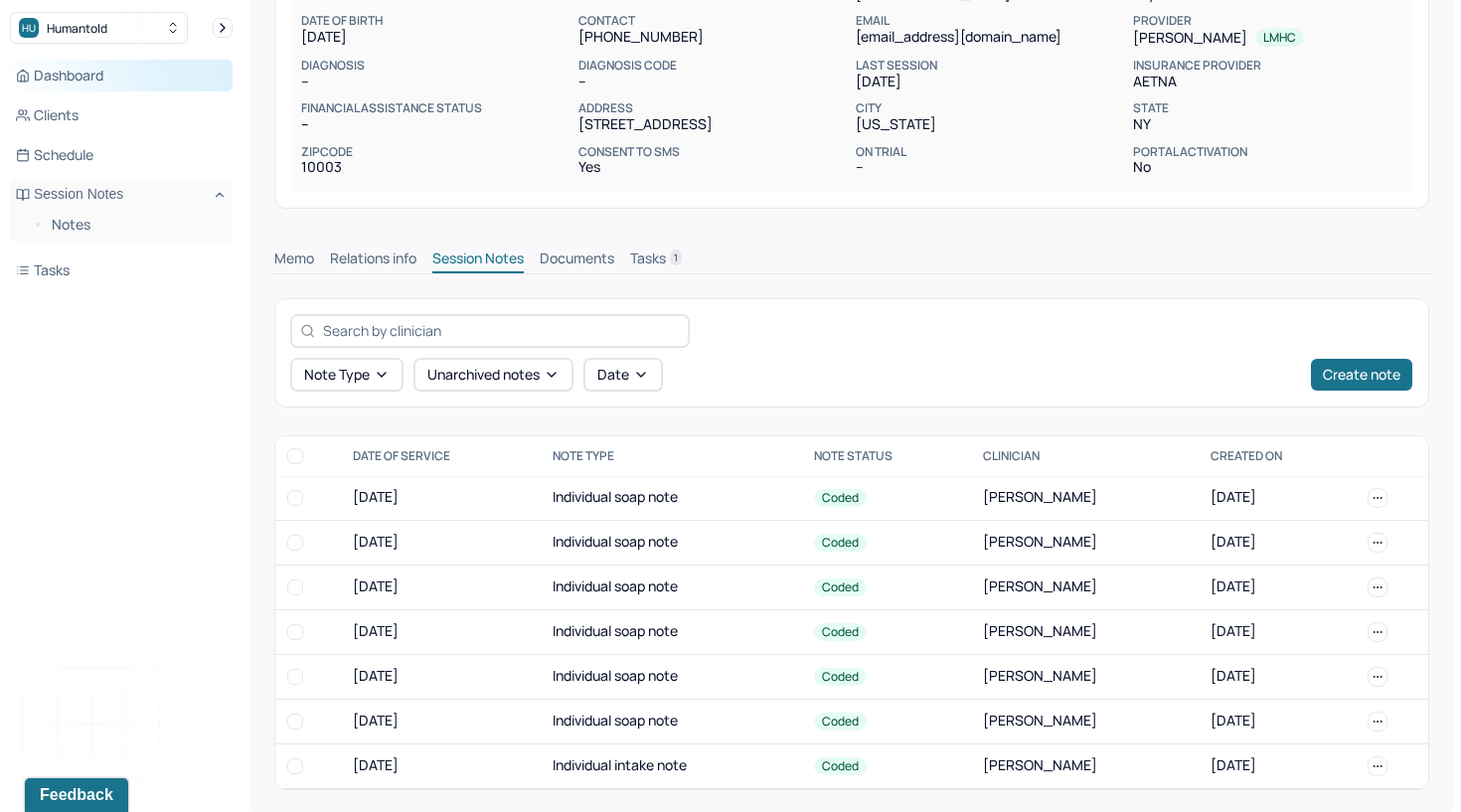 click on "Dashboard" at bounding box center (121, 76) 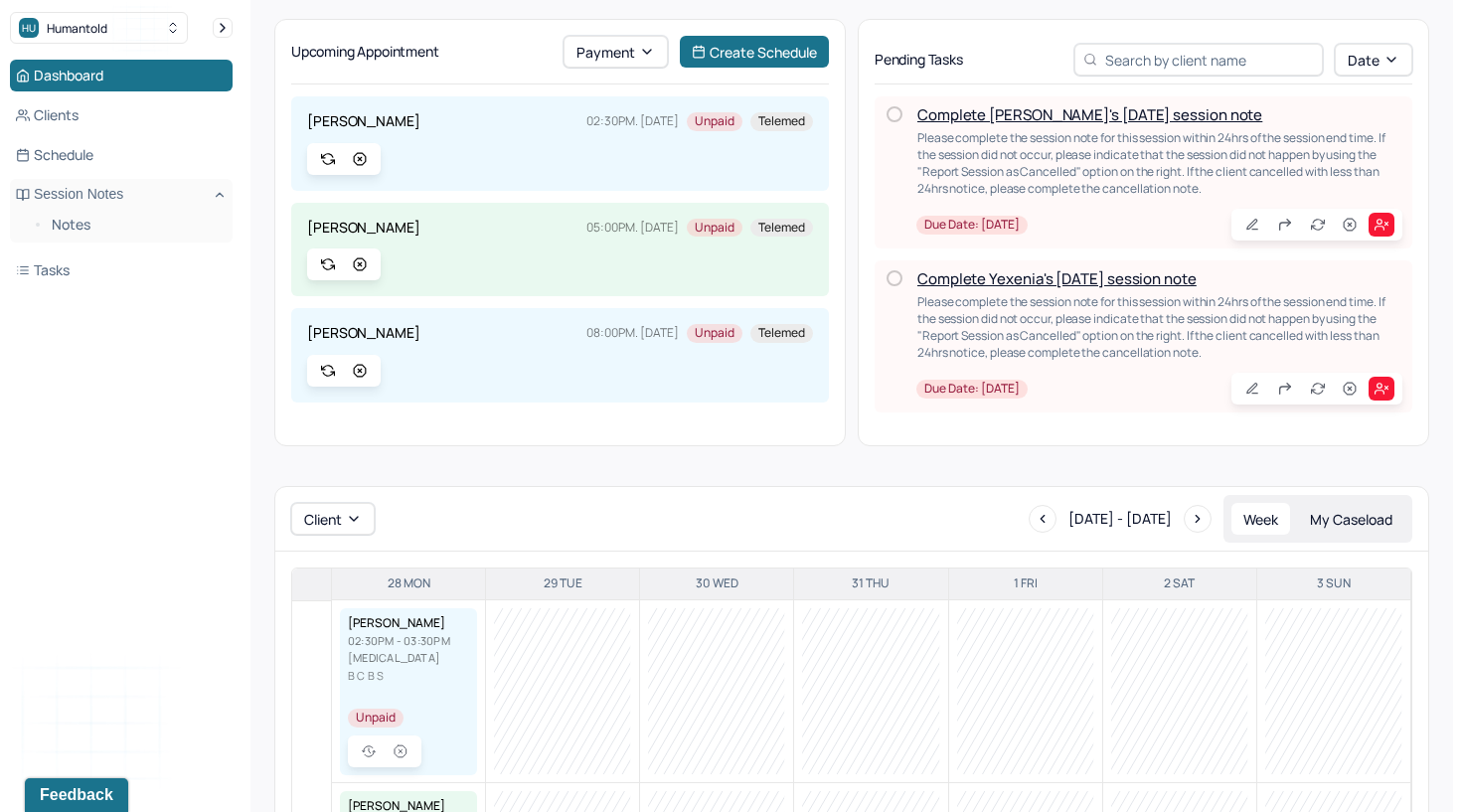 scroll, scrollTop: 142, scrollLeft: 0, axis: vertical 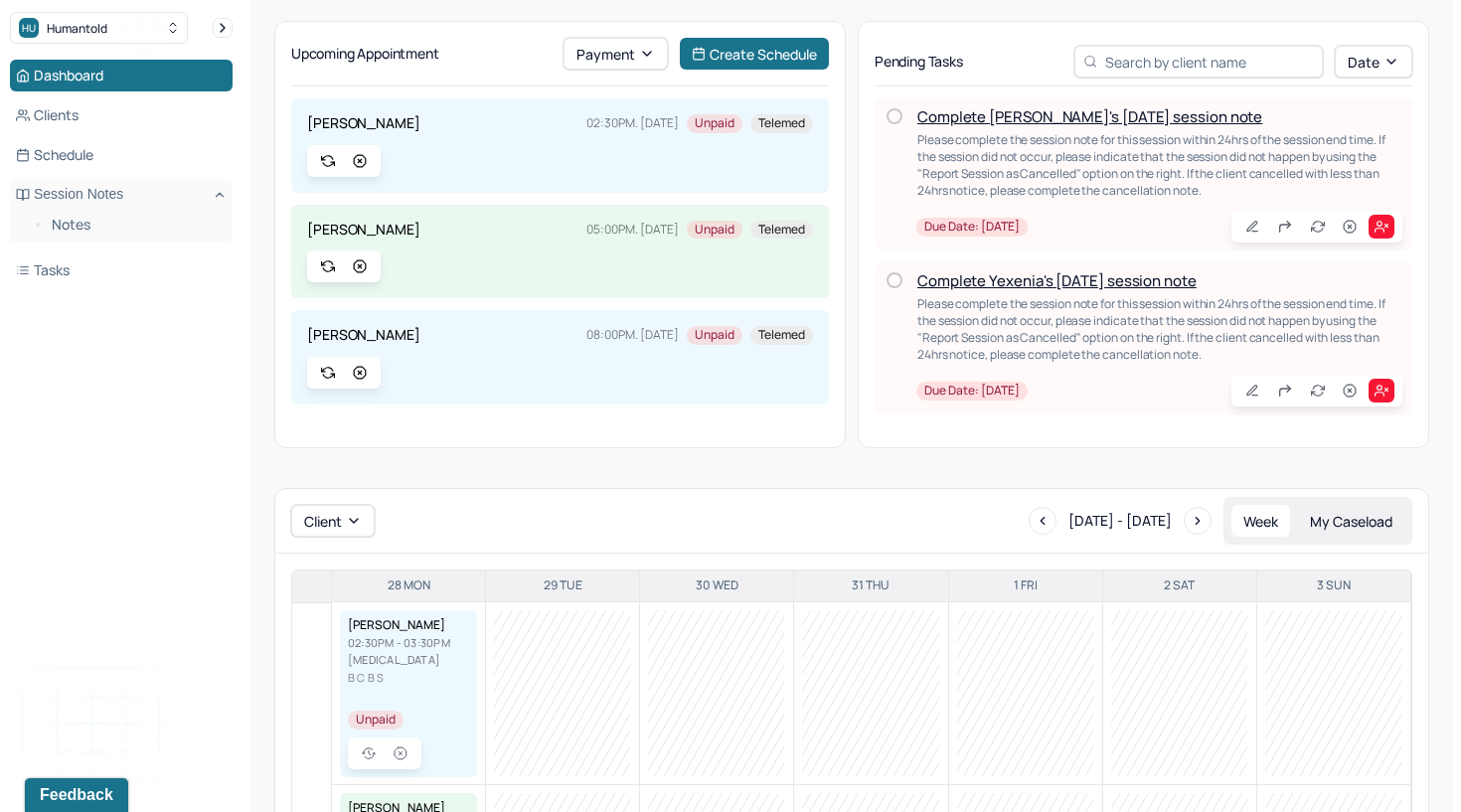 click on "Complete [PERSON_NAME]'s [DATE] session note" at bounding box center [1089, 116] 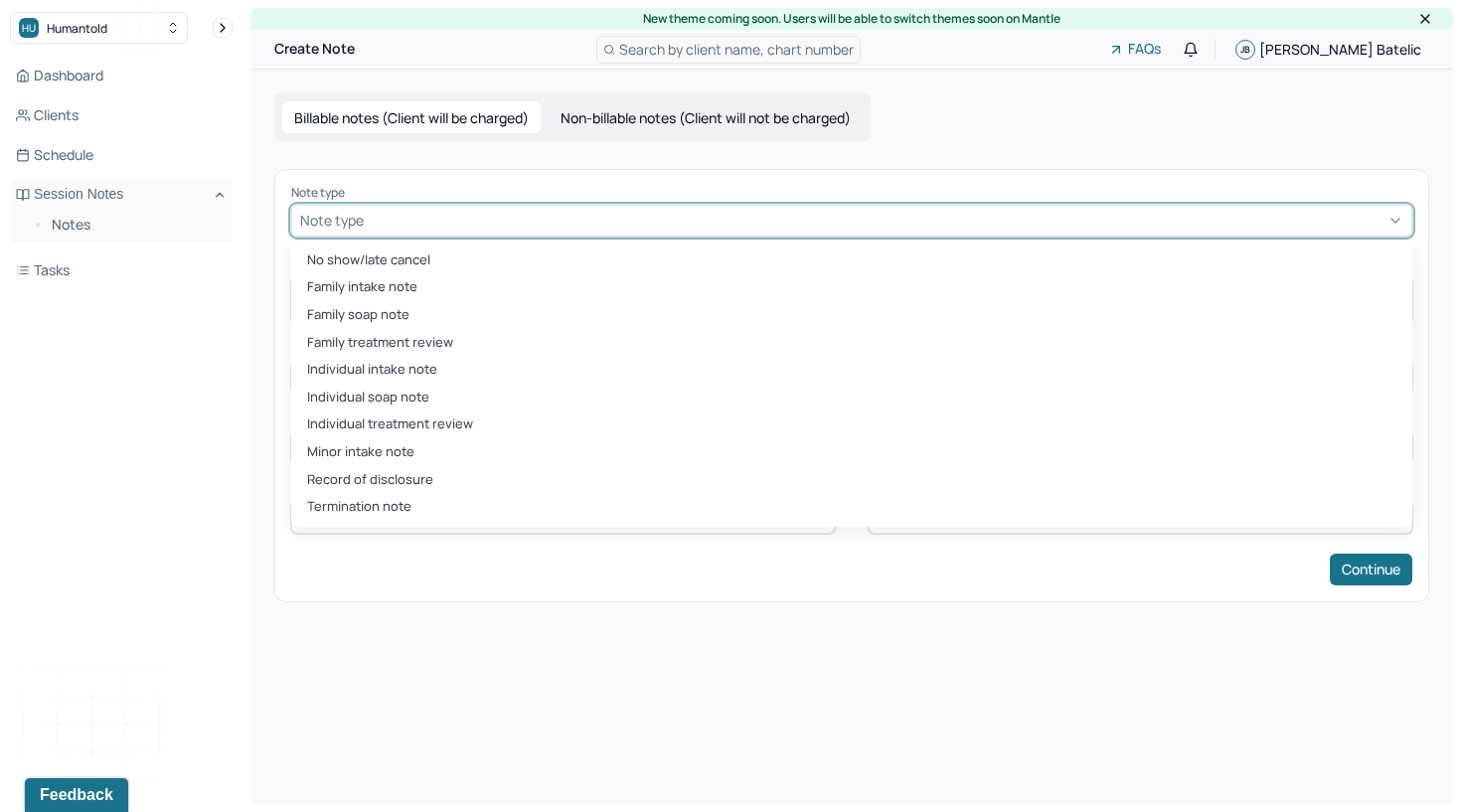 click at bounding box center [886, 220] 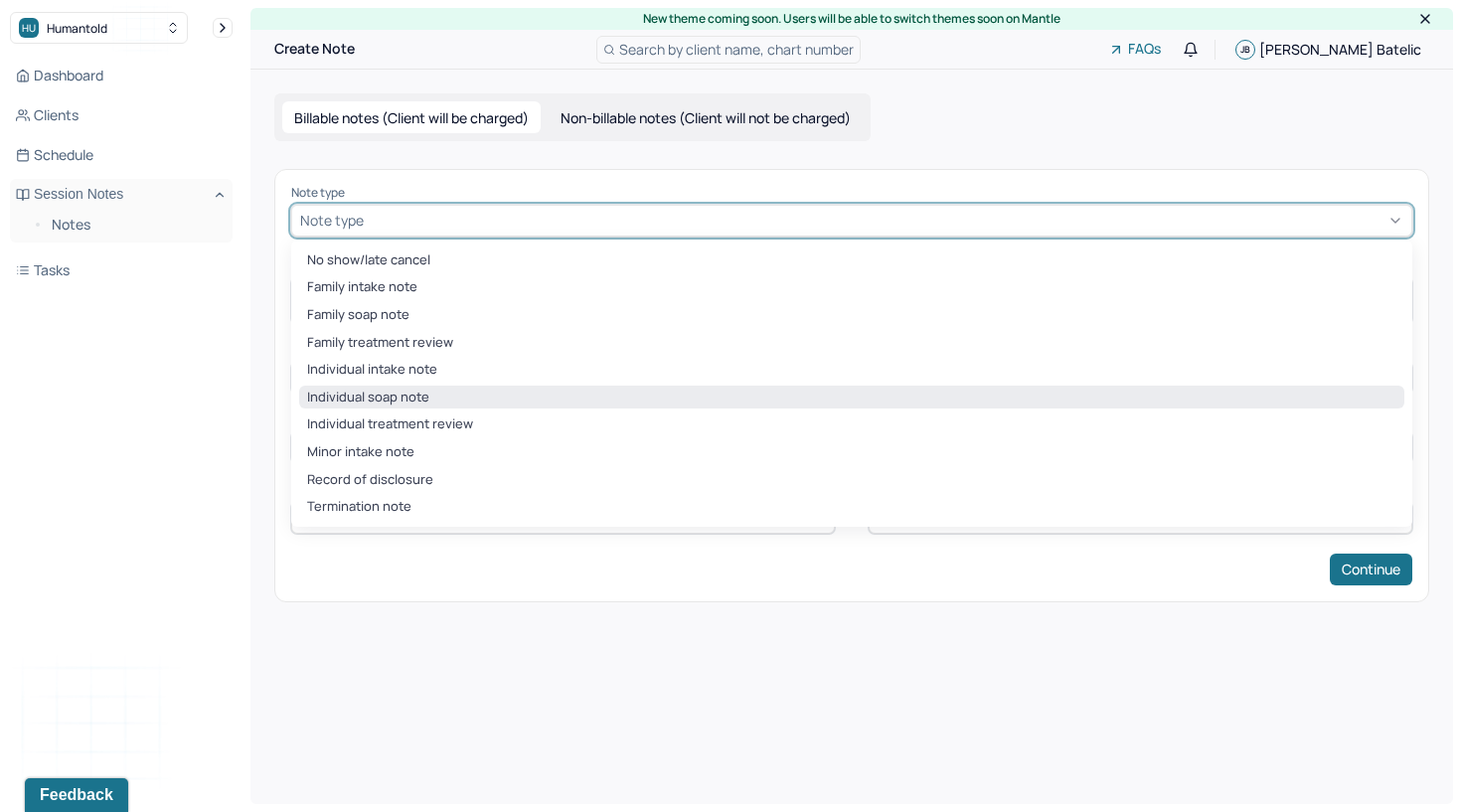 click on "Individual soap note" at bounding box center [852, 398] 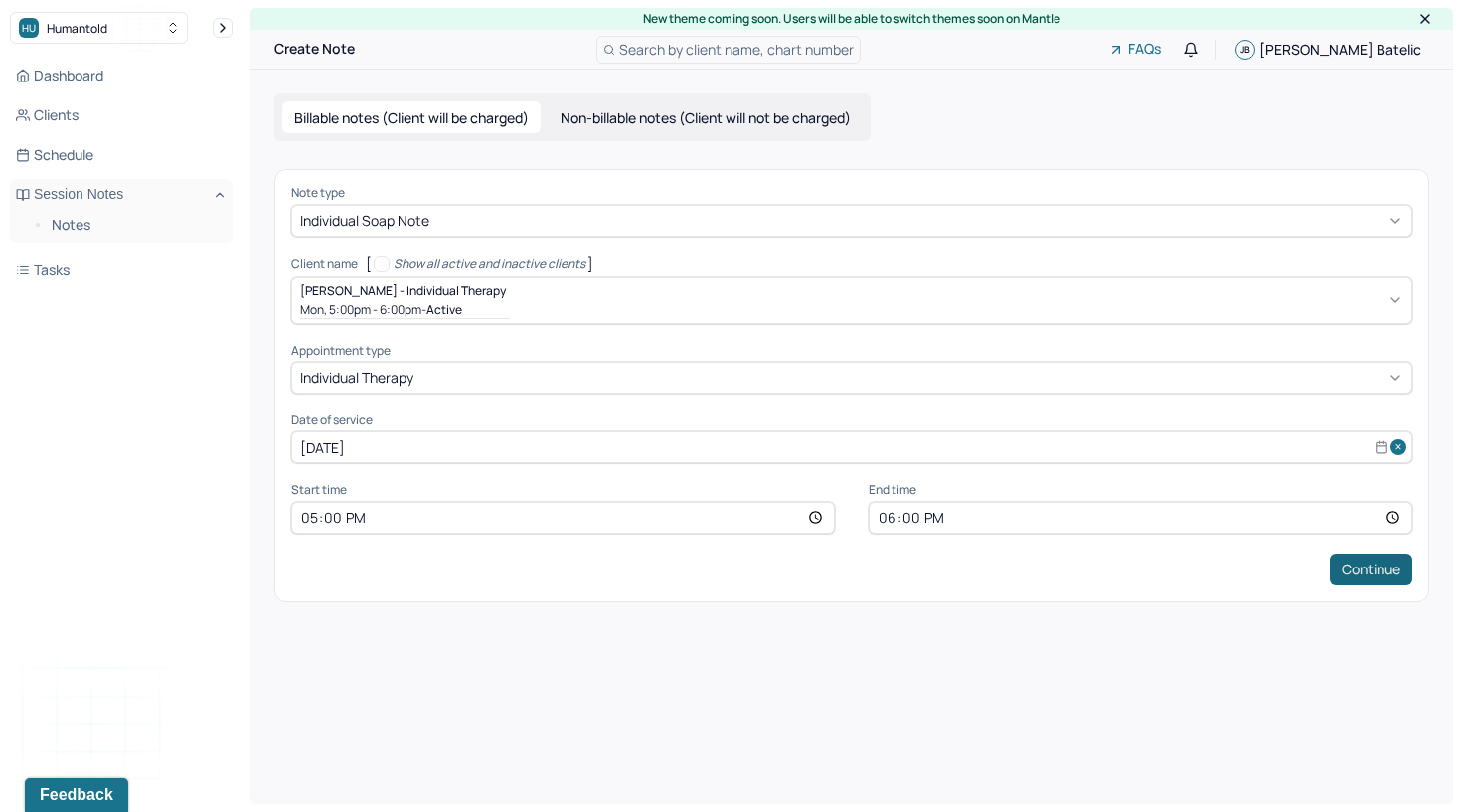 click on "Continue" at bounding box center [1371, 569] 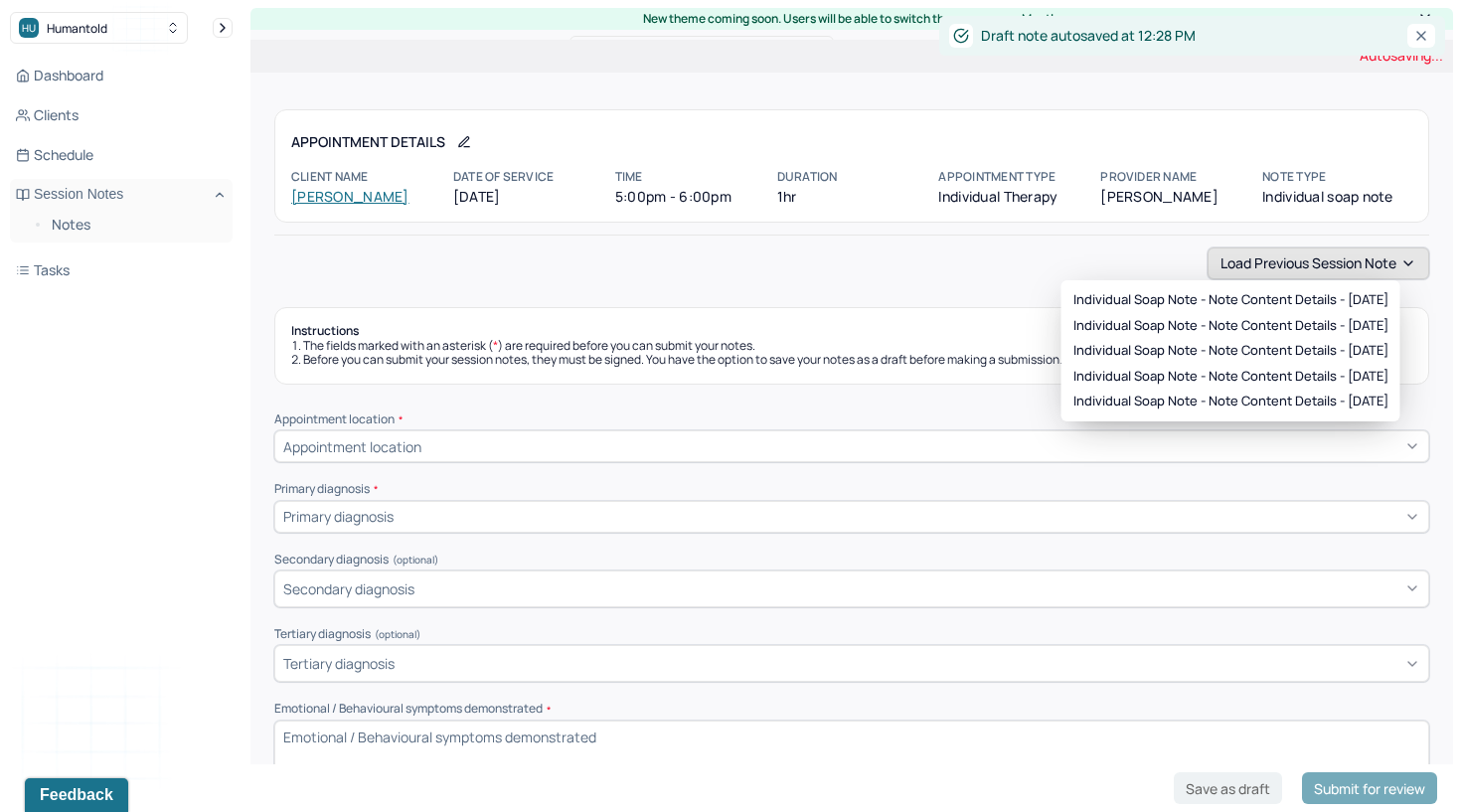 click on "Load previous session note" at bounding box center [1318, 263] 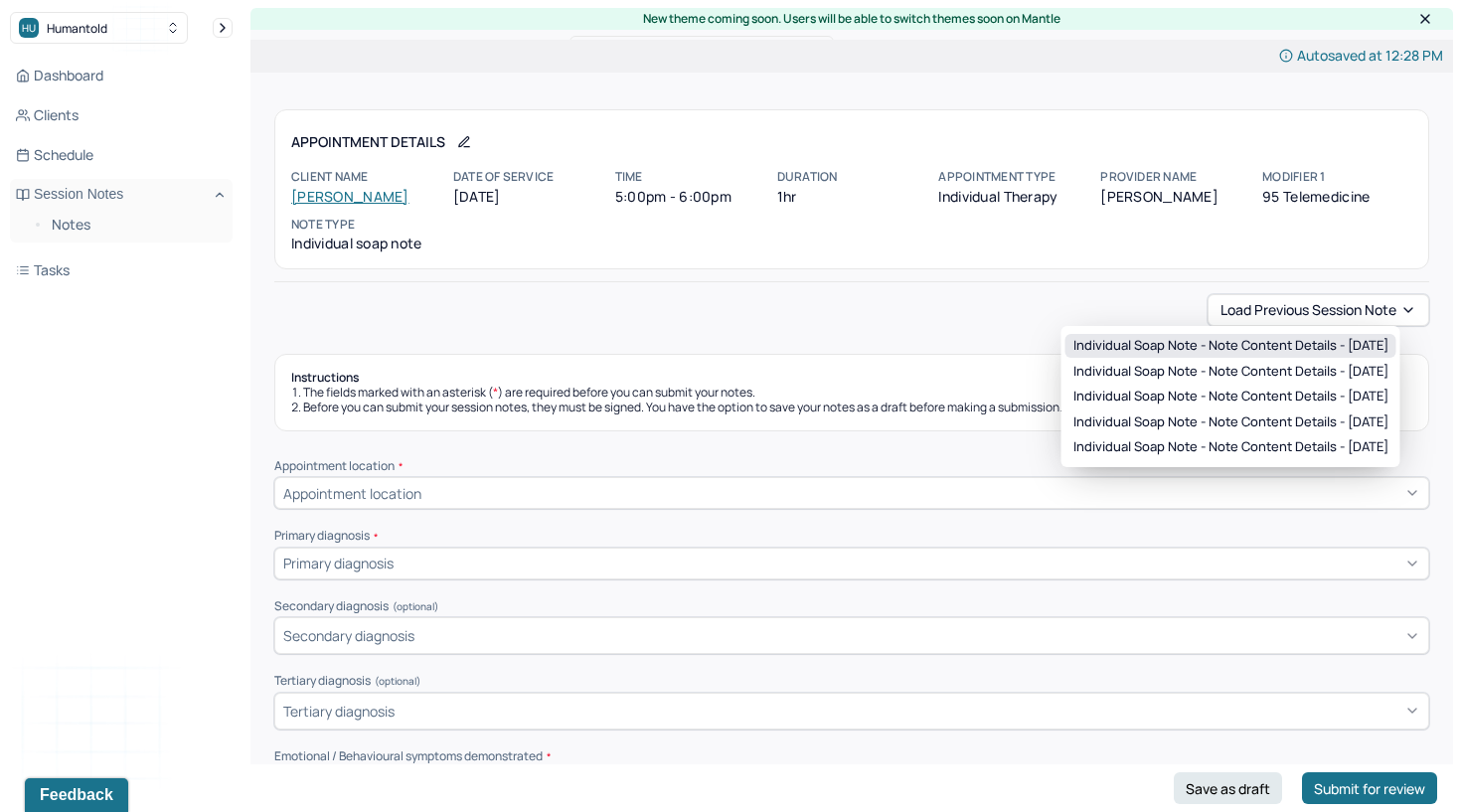 click on "Individual soap note   - Note content Details -   [DATE]" at bounding box center [1230, 346] 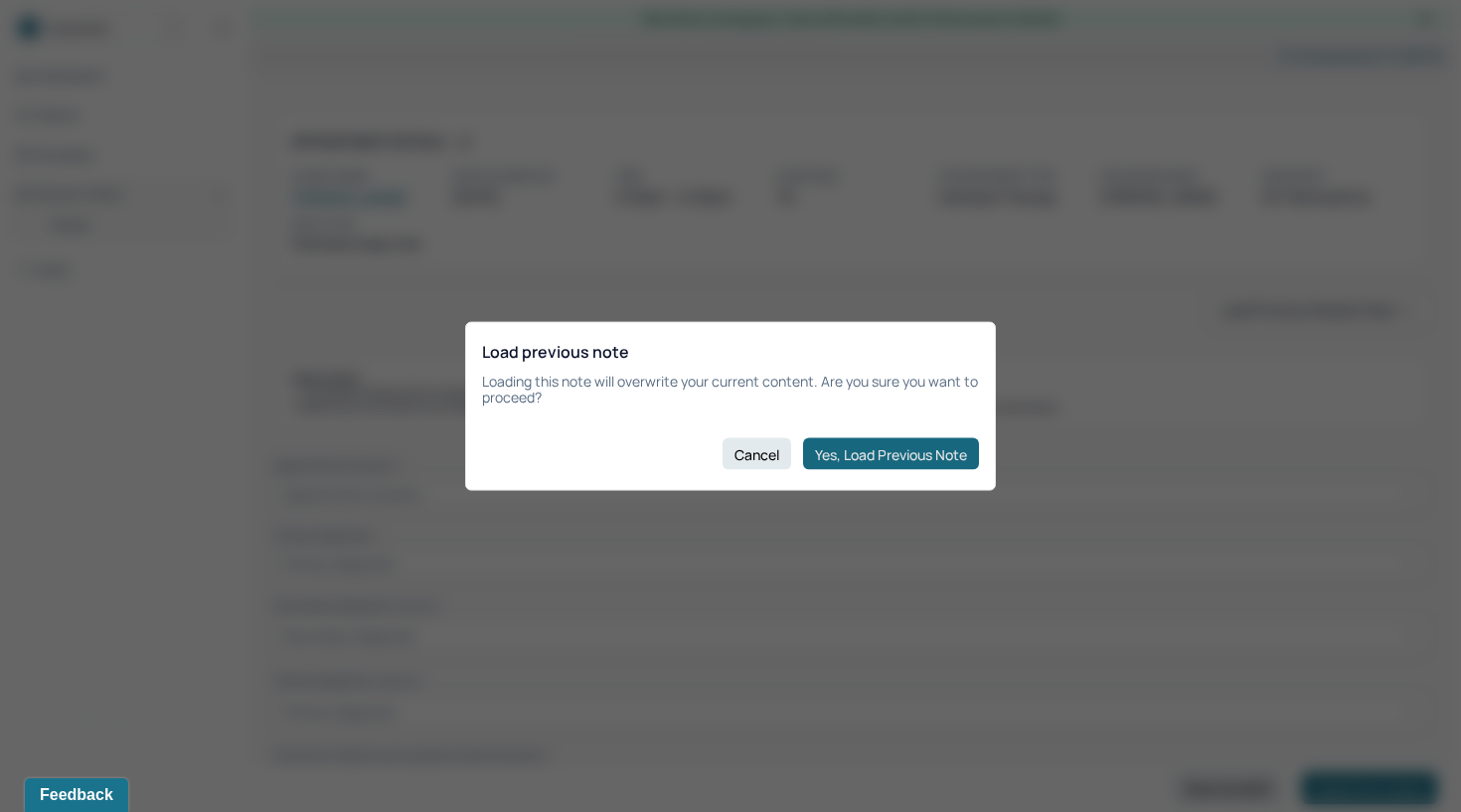 click on "Yes, Load Previous Note" at bounding box center [891, 454] 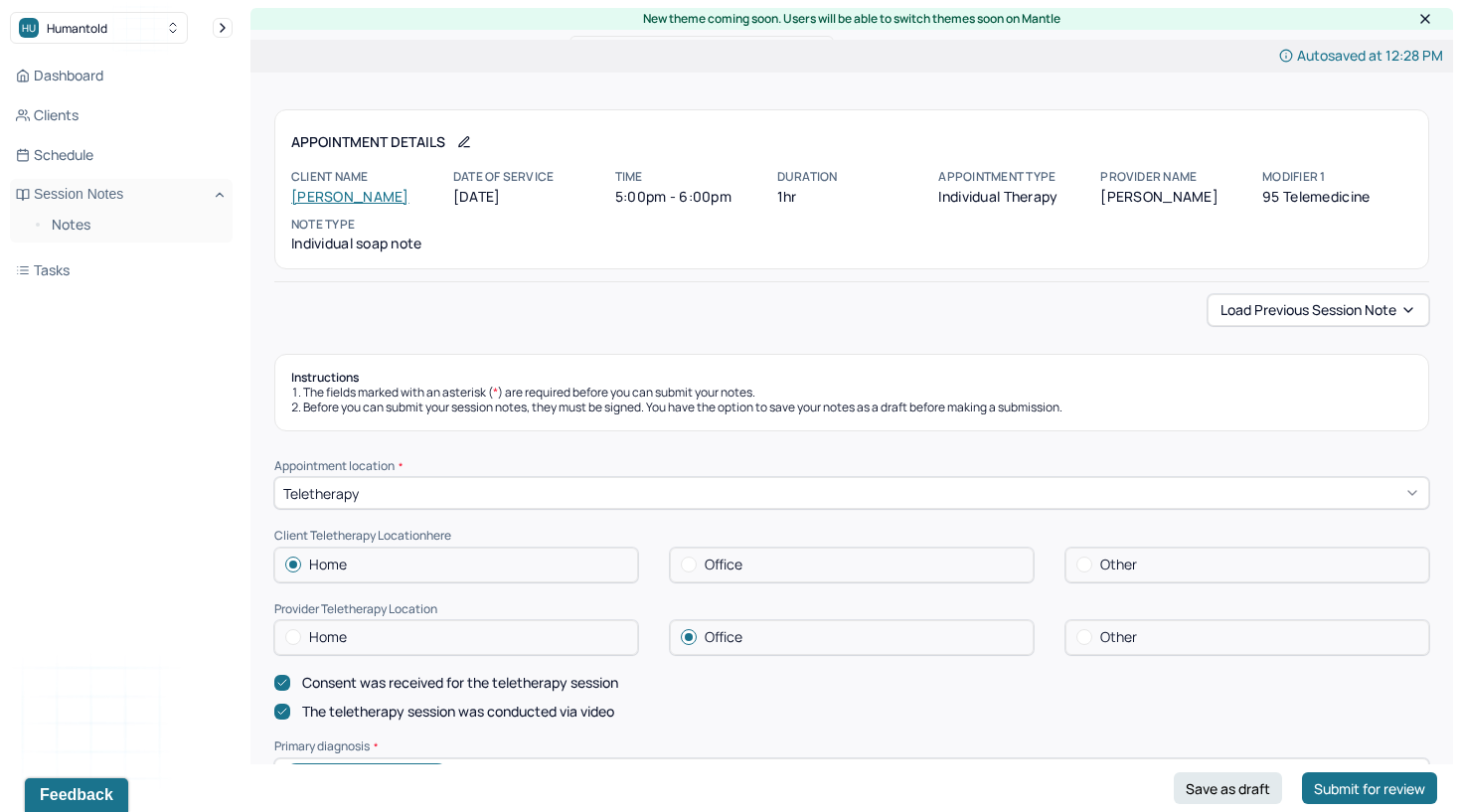 click 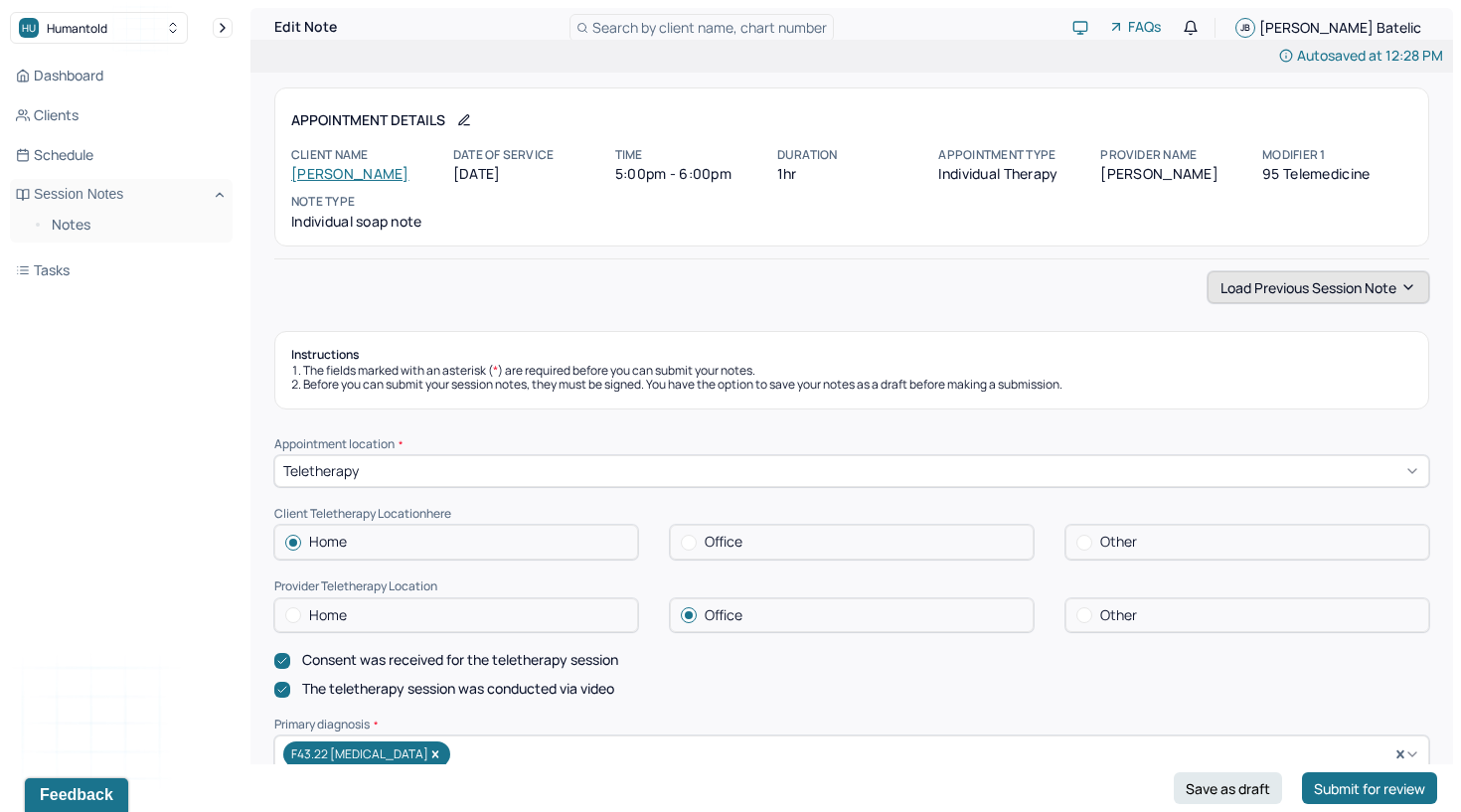 click on "Load previous session note" at bounding box center [1318, 287] 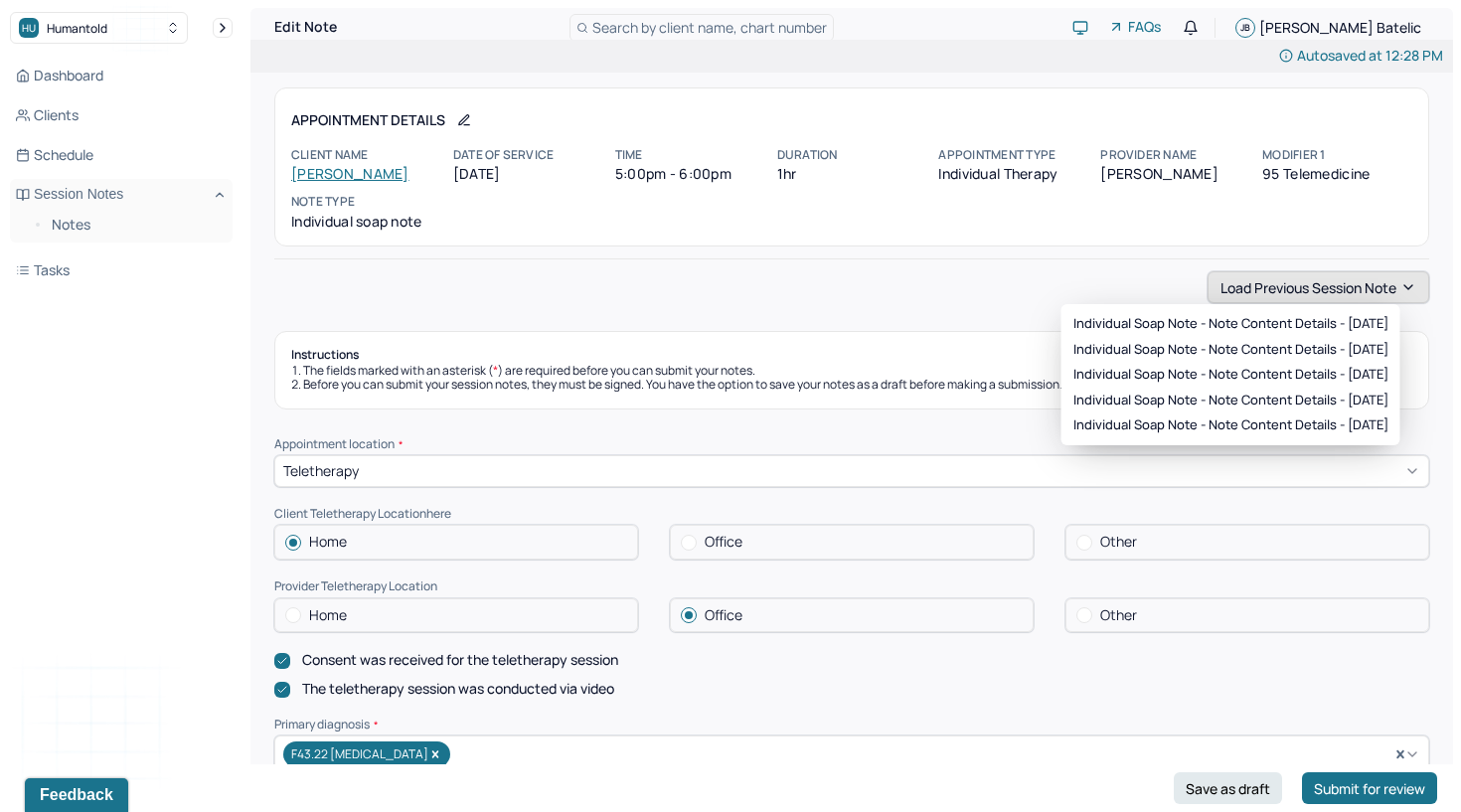 click on "Load previous session note" at bounding box center [1318, 287] 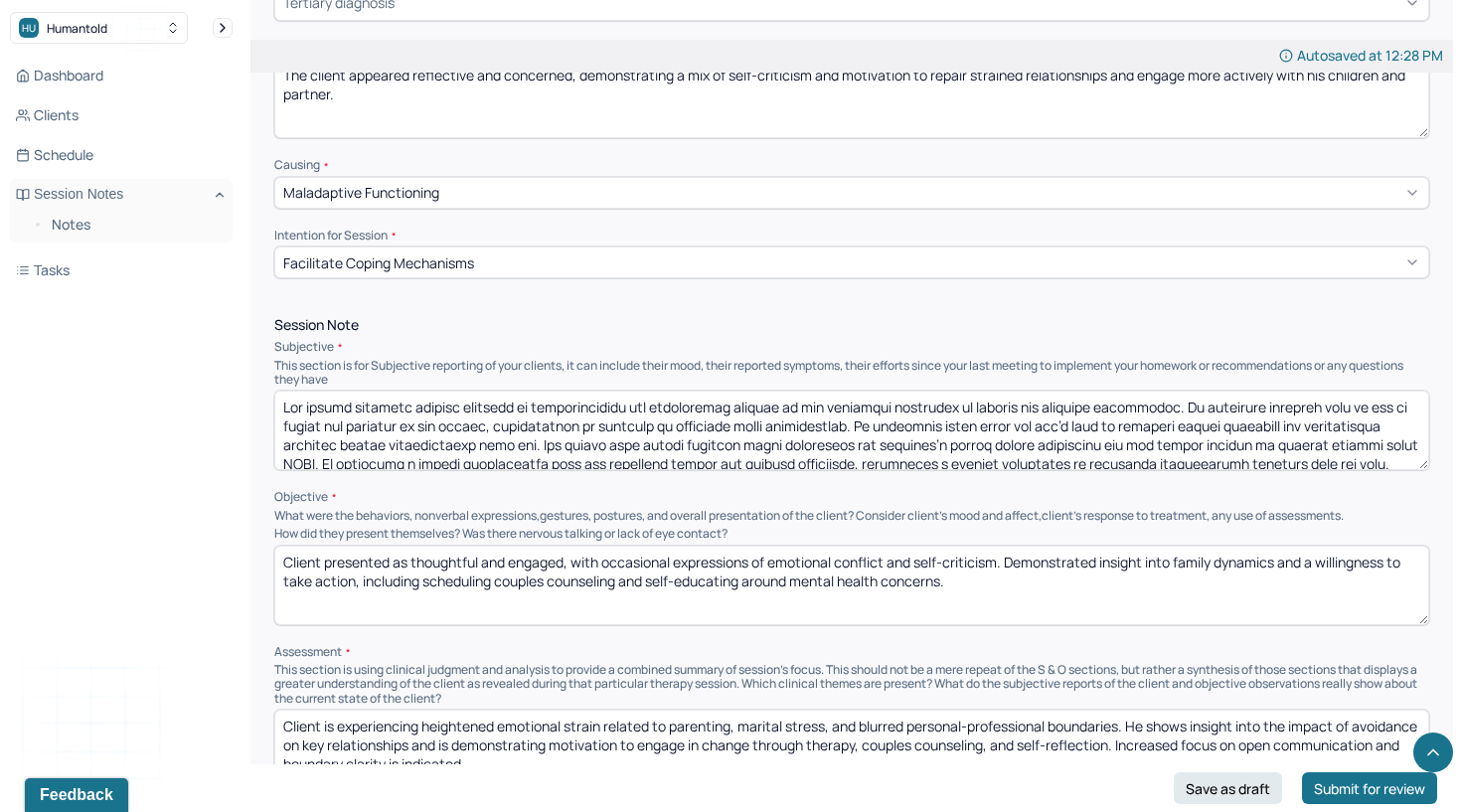 scroll, scrollTop: 1074, scrollLeft: 0, axis: vertical 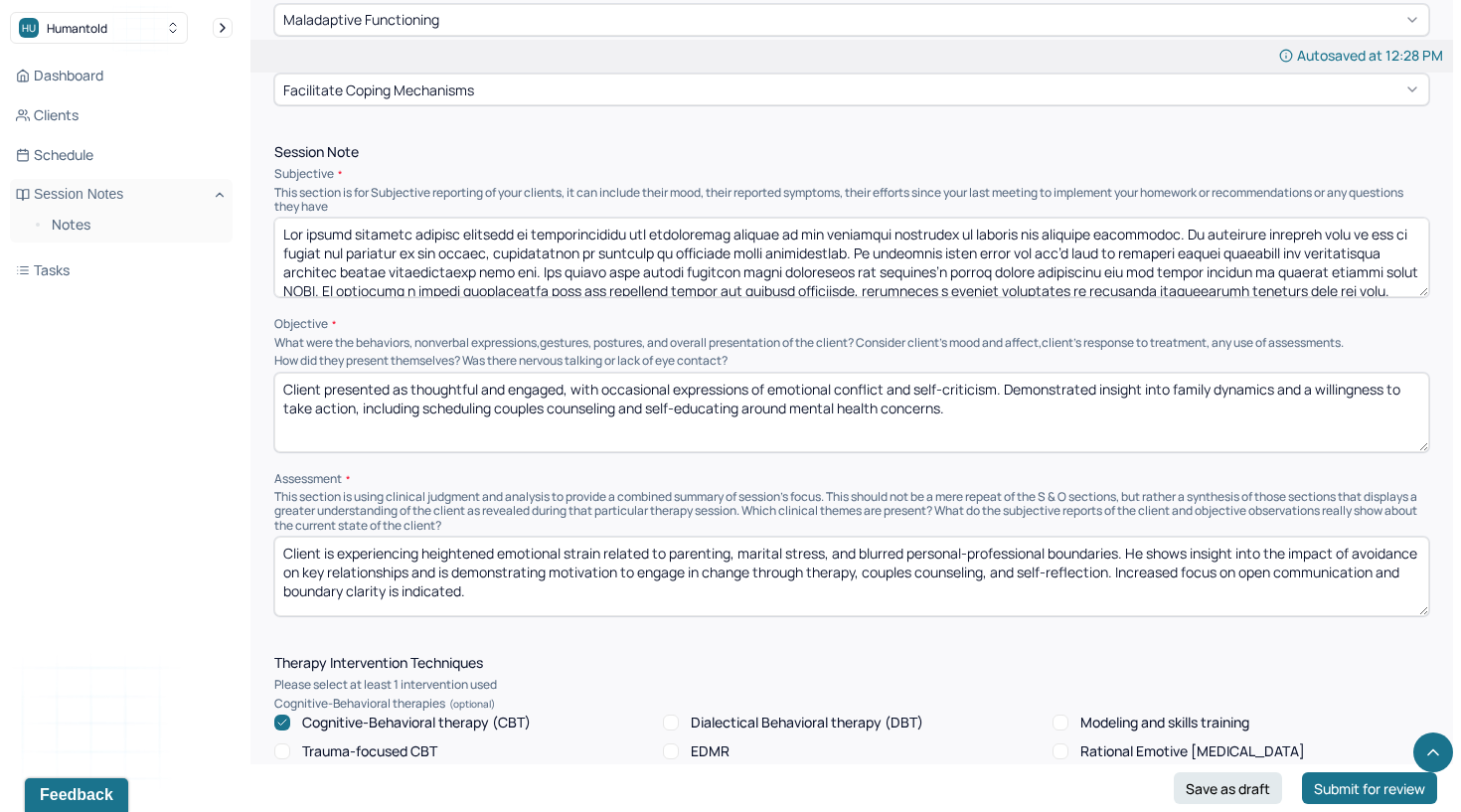 click at bounding box center (852, 257) 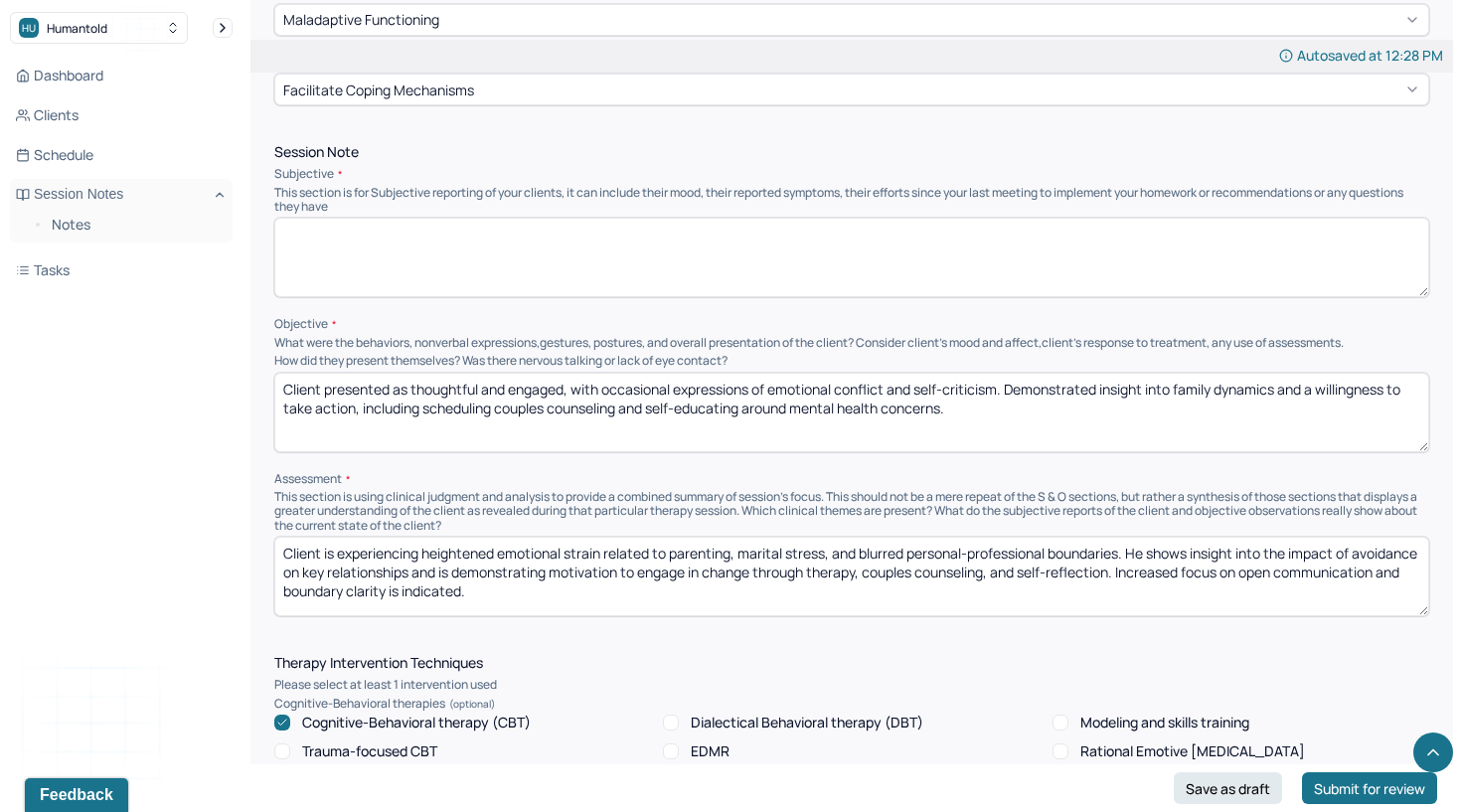 type 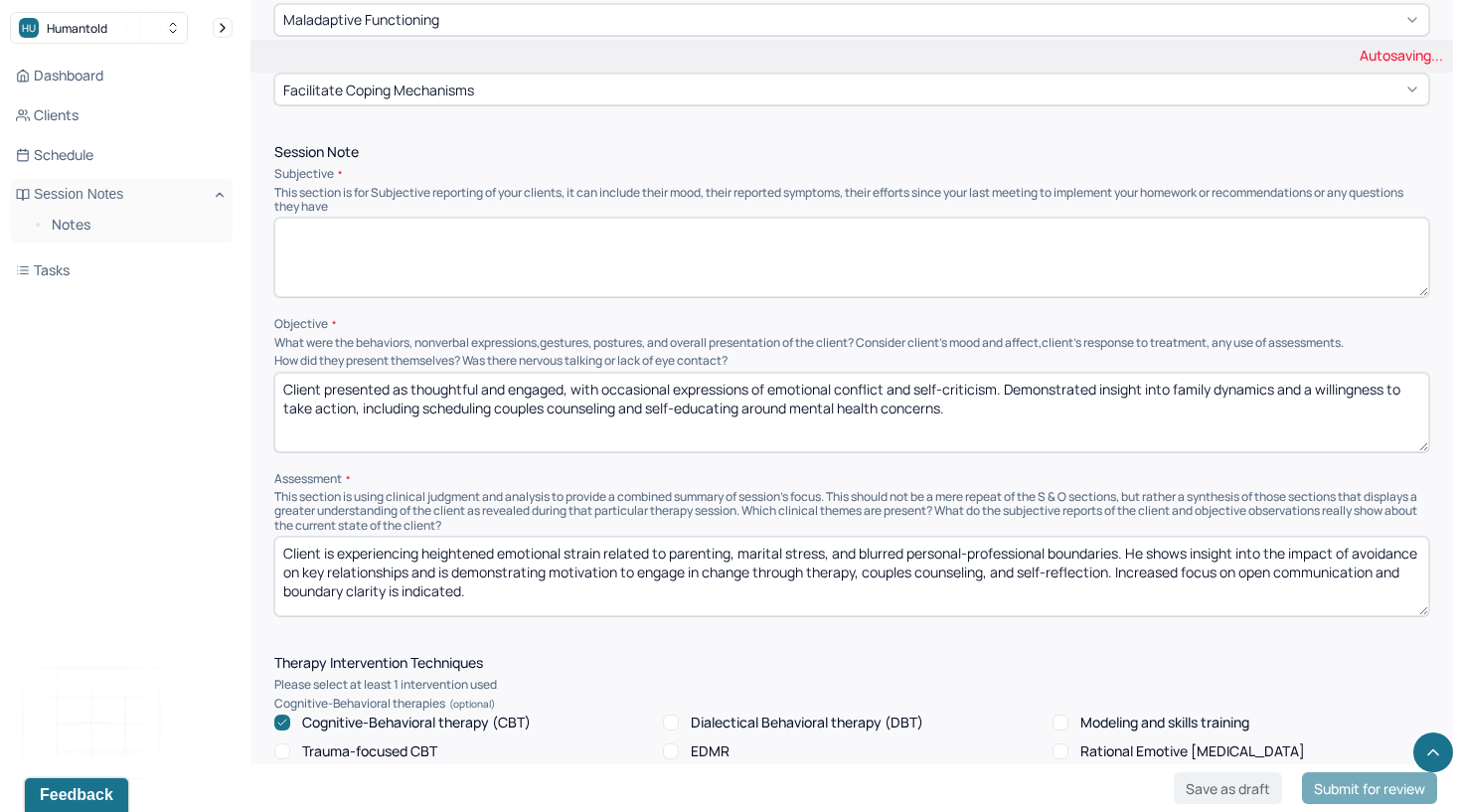 click on "Client presented as thoughtful and engaged, with occasional expressions of emotional conflict and self-criticism. Demonstrated insight into family dynamics and a willingness to take action, including scheduling couples counseling and self-educating around mental health concerns." at bounding box center [852, 412] 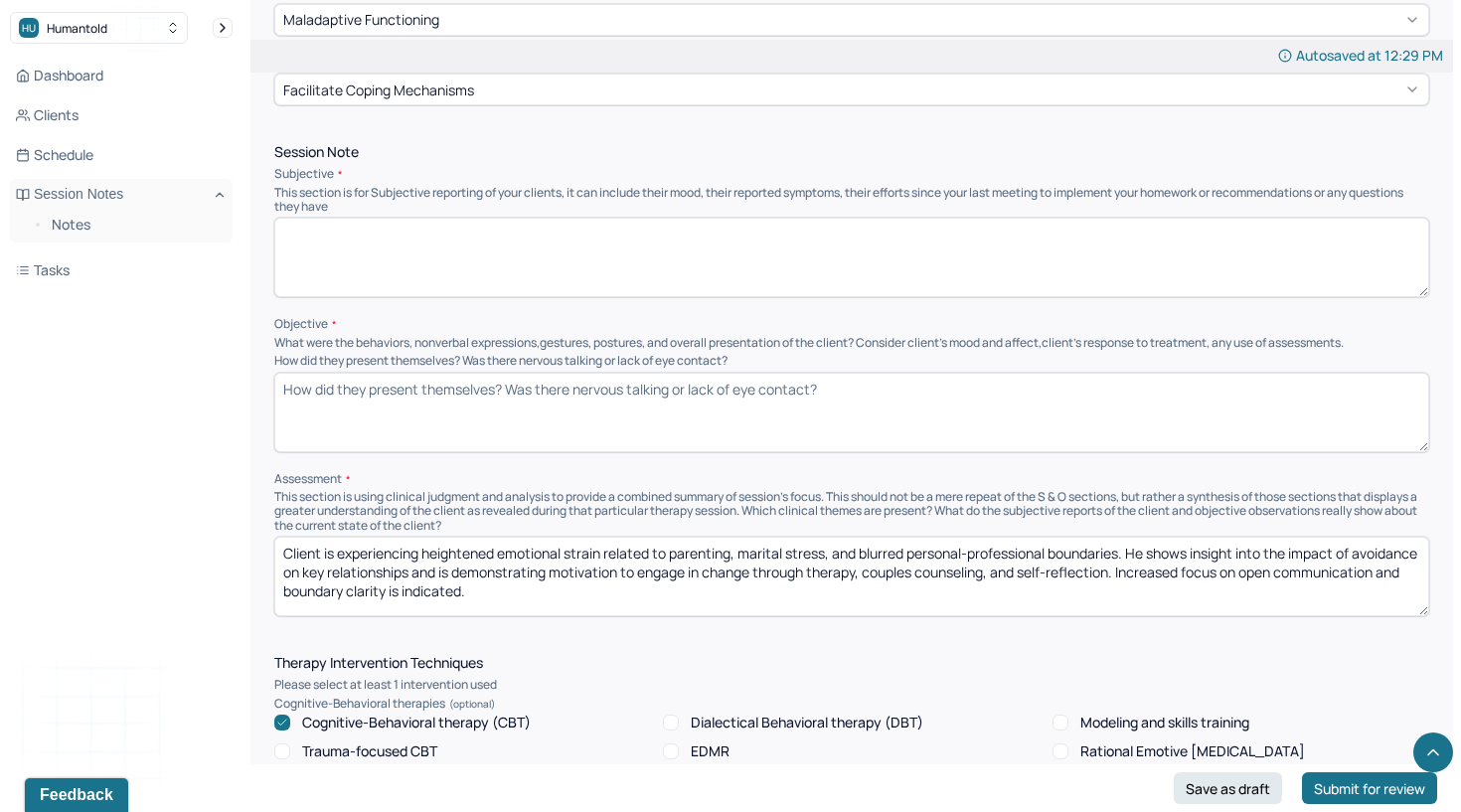 type 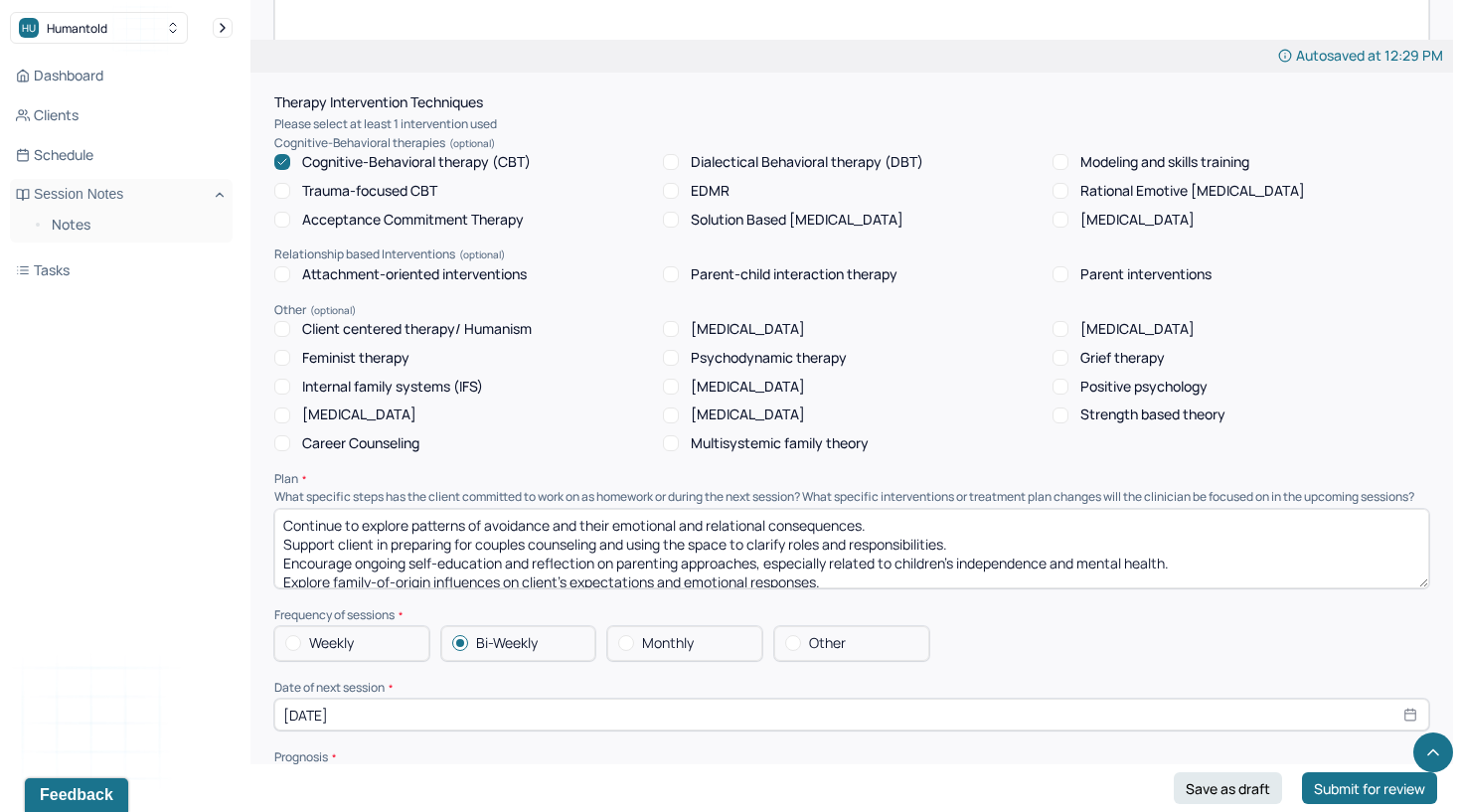 scroll, scrollTop: 1655, scrollLeft: 0, axis: vertical 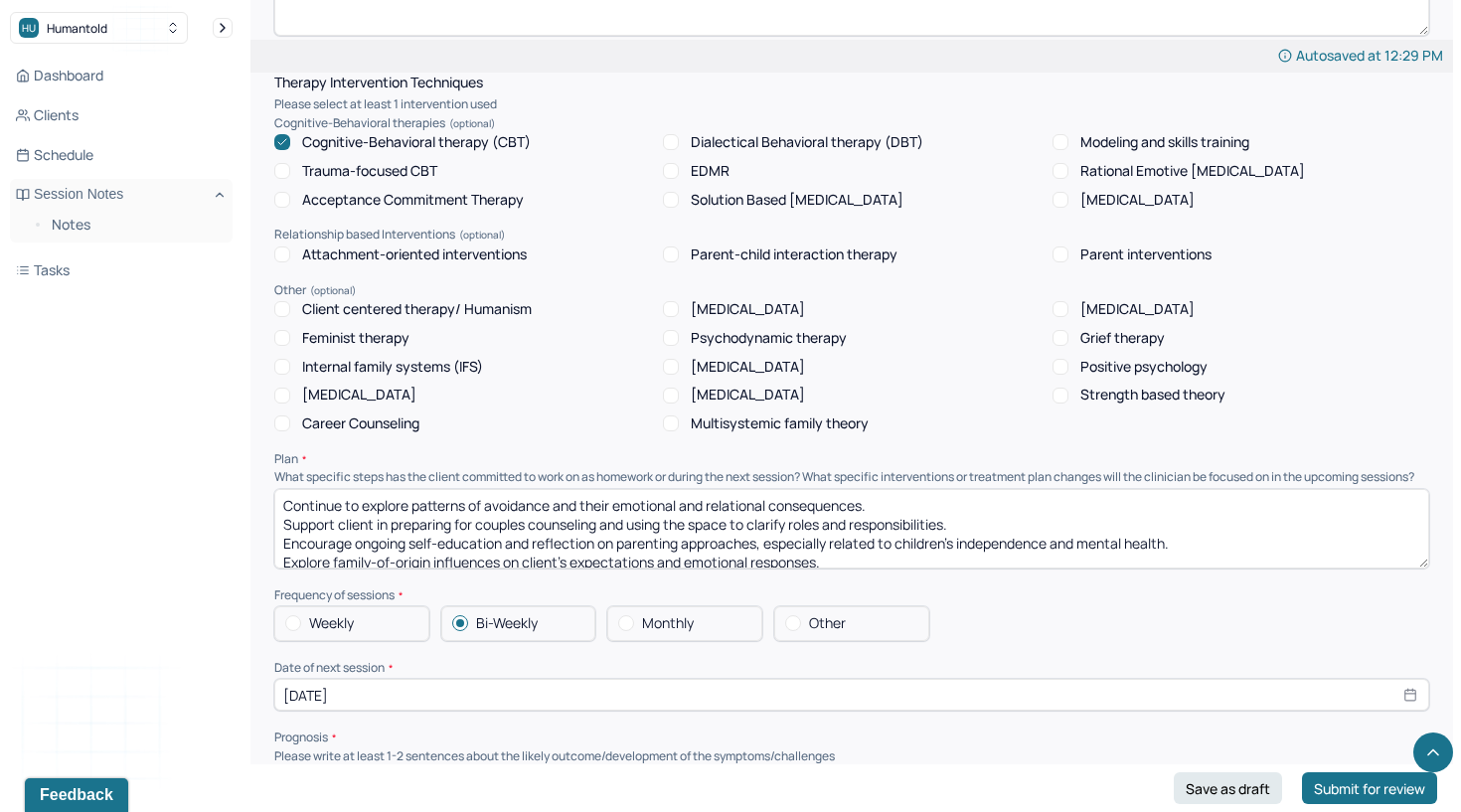 type 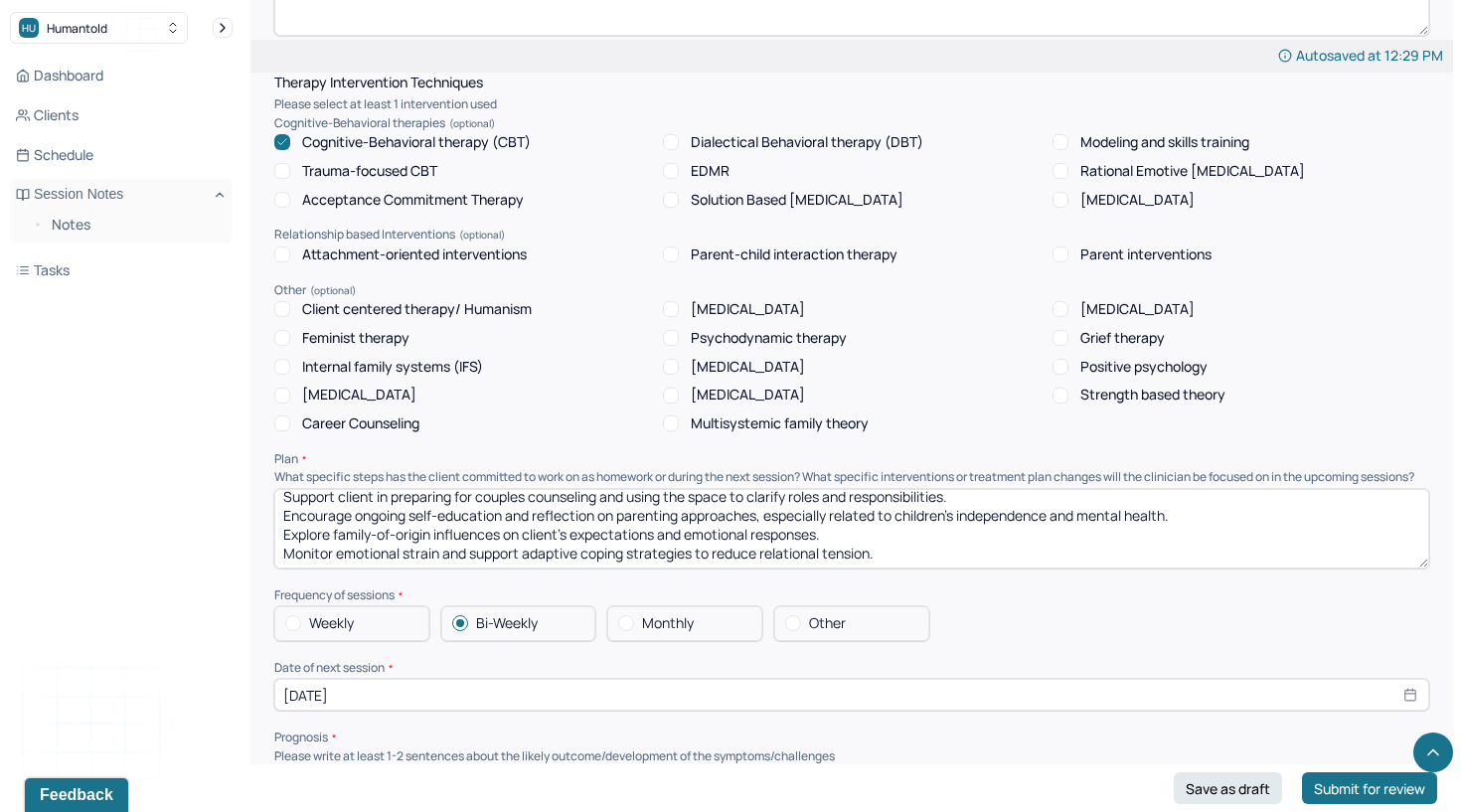 drag, startPoint x: 278, startPoint y: 483, endPoint x: 270, endPoint y: 653, distance: 170.18813 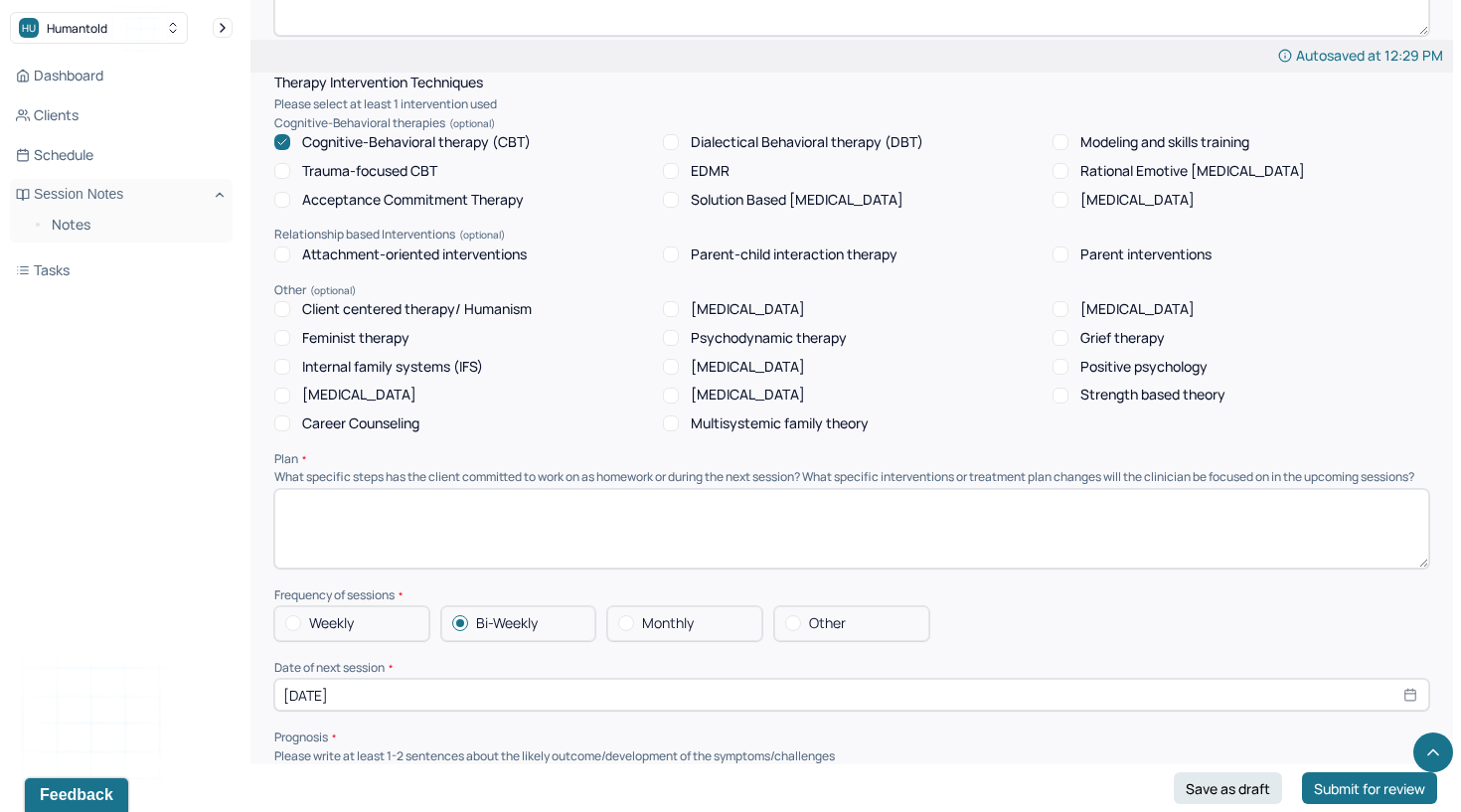 scroll, scrollTop: 0, scrollLeft: 0, axis: both 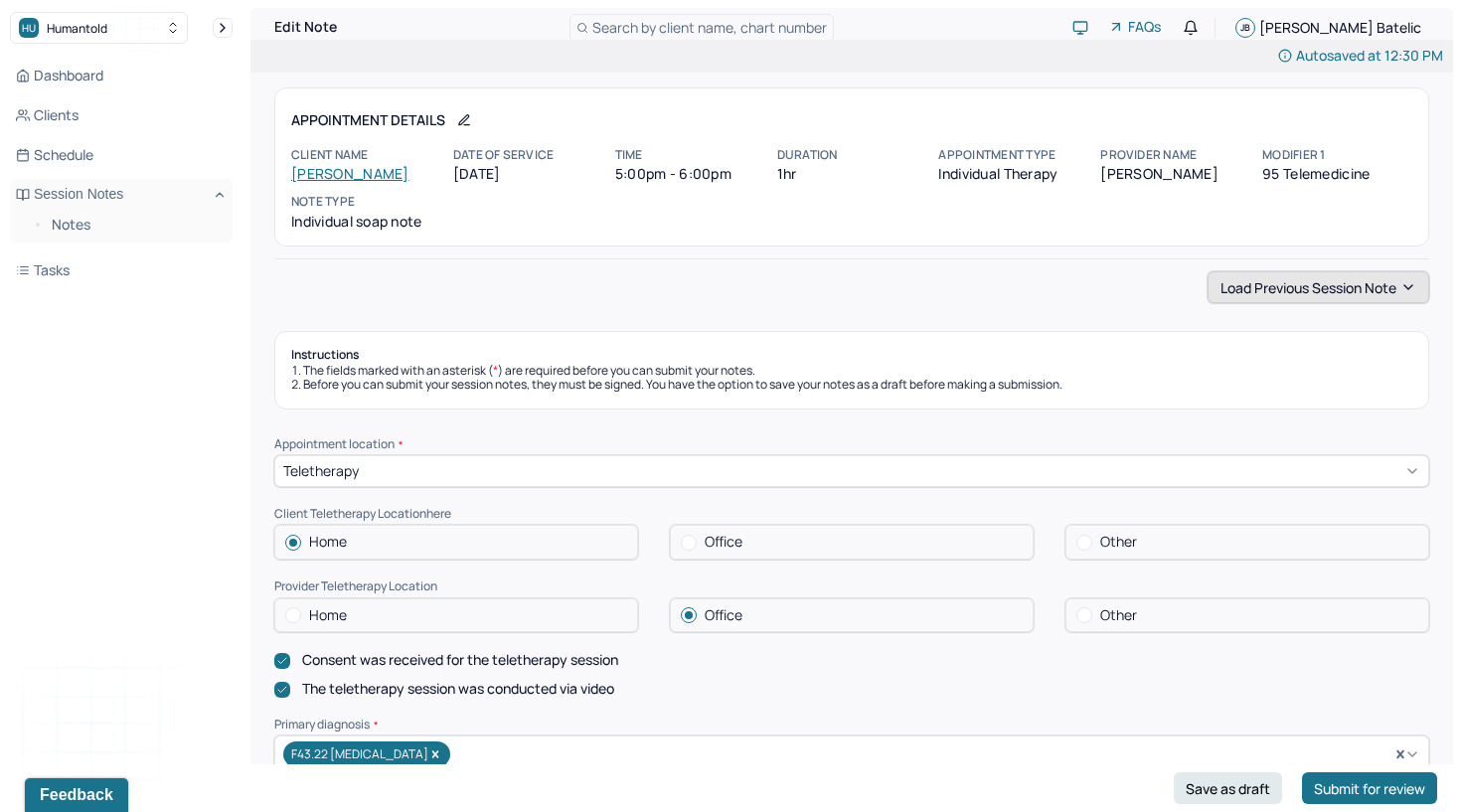 type 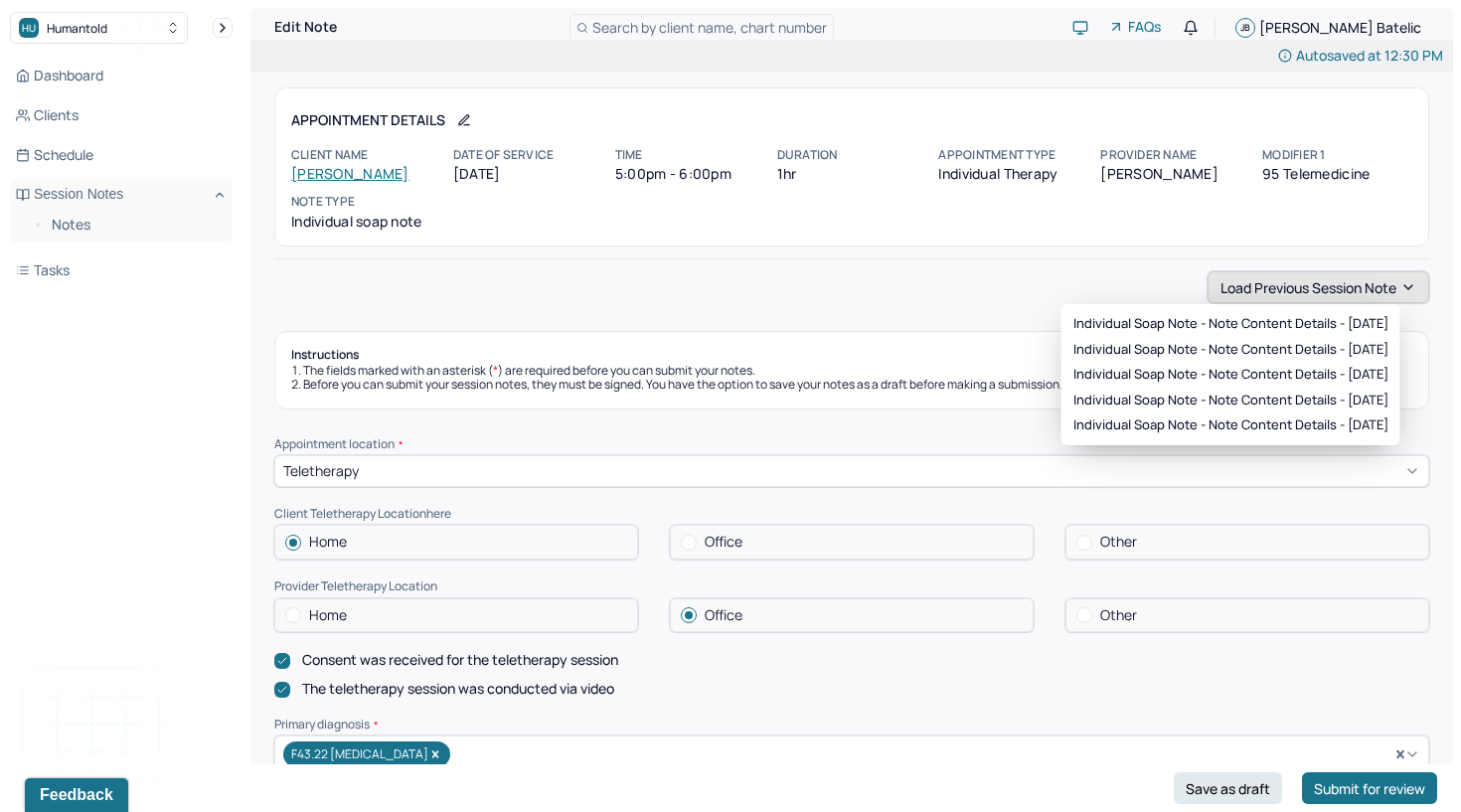 click on "Load previous session note" at bounding box center [1318, 287] 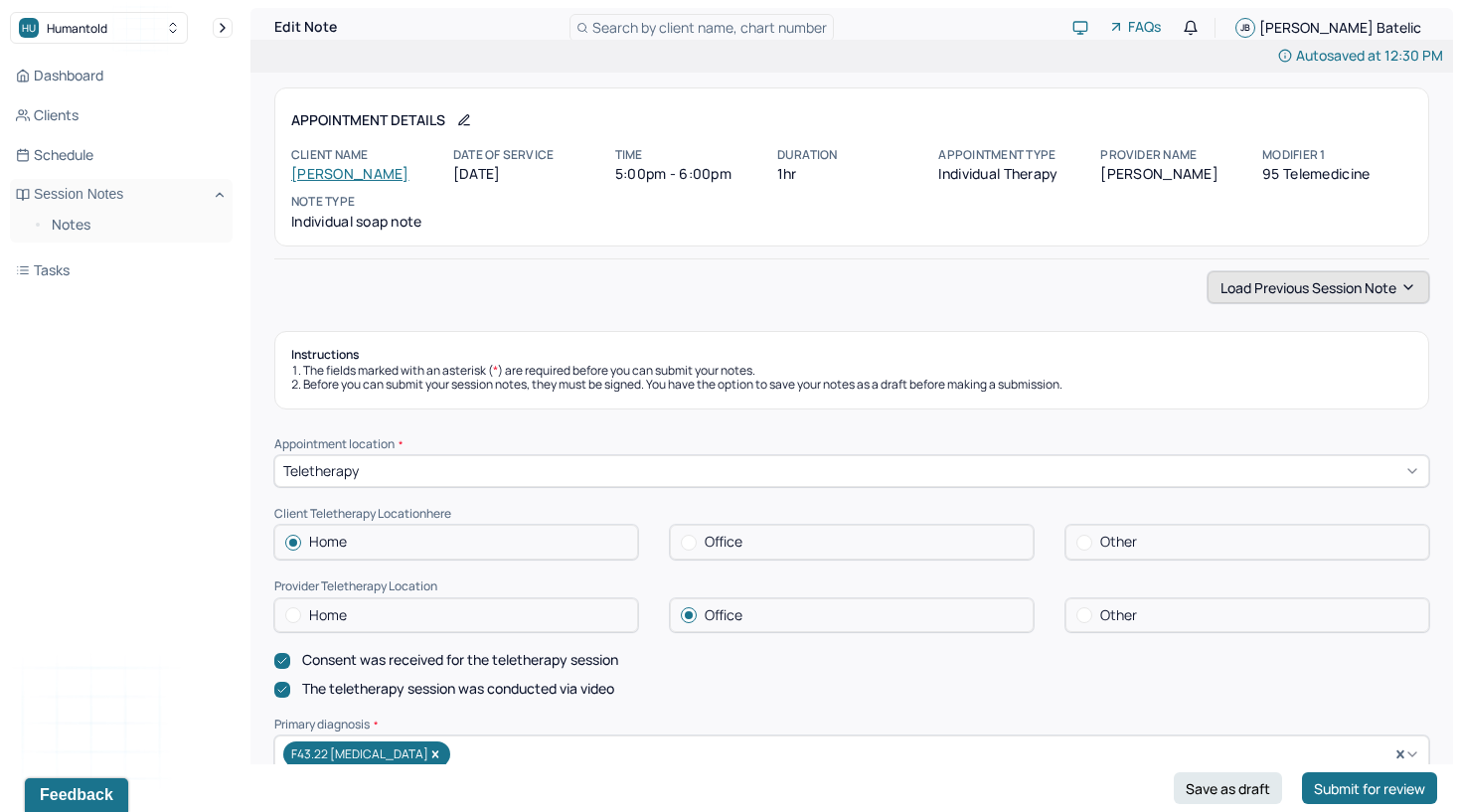 click on "Load previous session note" at bounding box center (1318, 287) 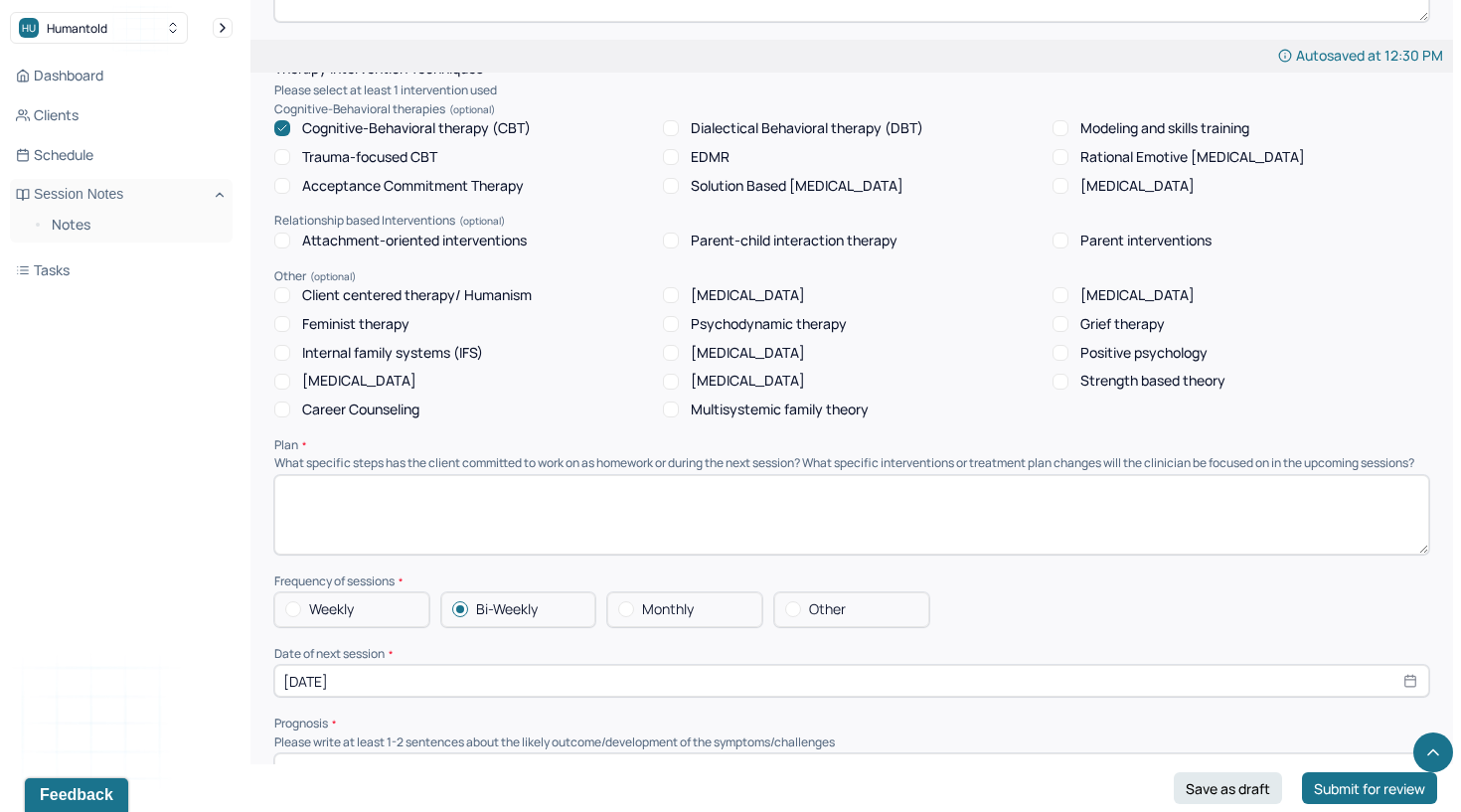 scroll, scrollTop: 1843, scrollLeft: 0, axis: vertical 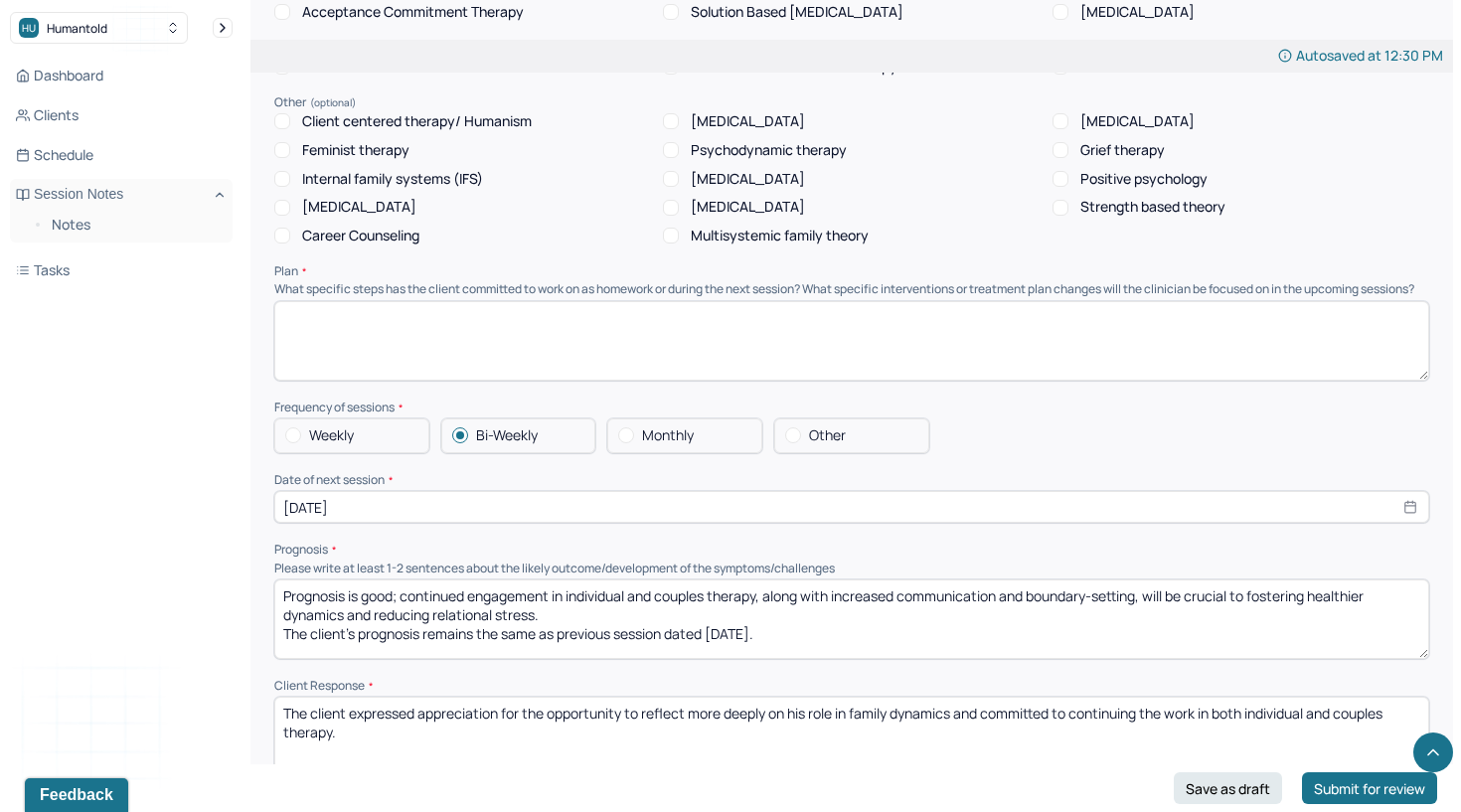 click on "Prognosis is good; continued engagement in individual and couples therapy, along with increased communication and boundary-setting, will be crucial to fostering healthier dynamics and reducing relational stress.
The client's prognosis remains the same as previous session dated [DATE]." at bounding box center [852, 619] 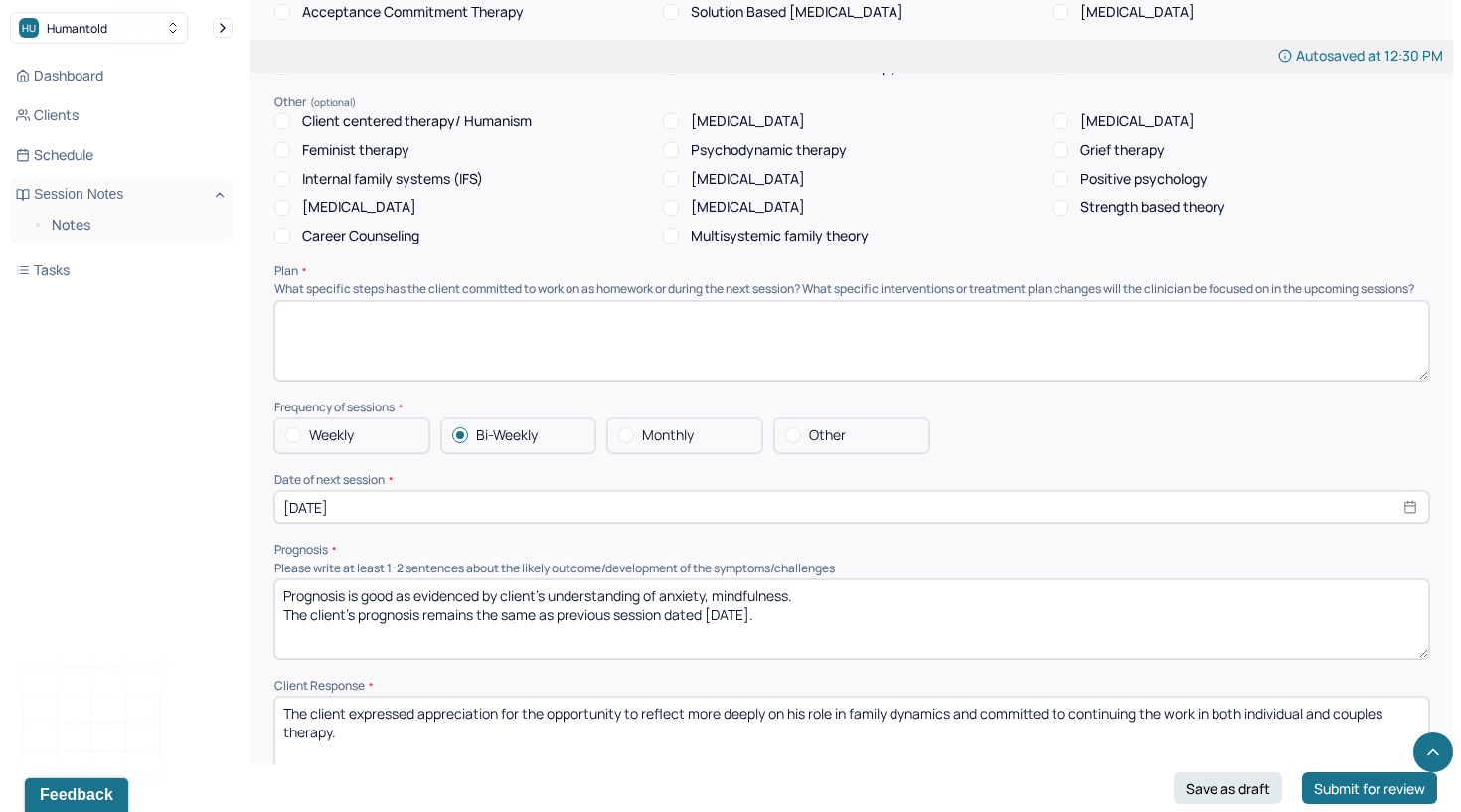 click on "Prognosis is good as evidenced by client's understanding of anxiety, mindfulness and
The client's prognosis remains the same as previous session dated [DATE]." at bounding box center (852, 619) 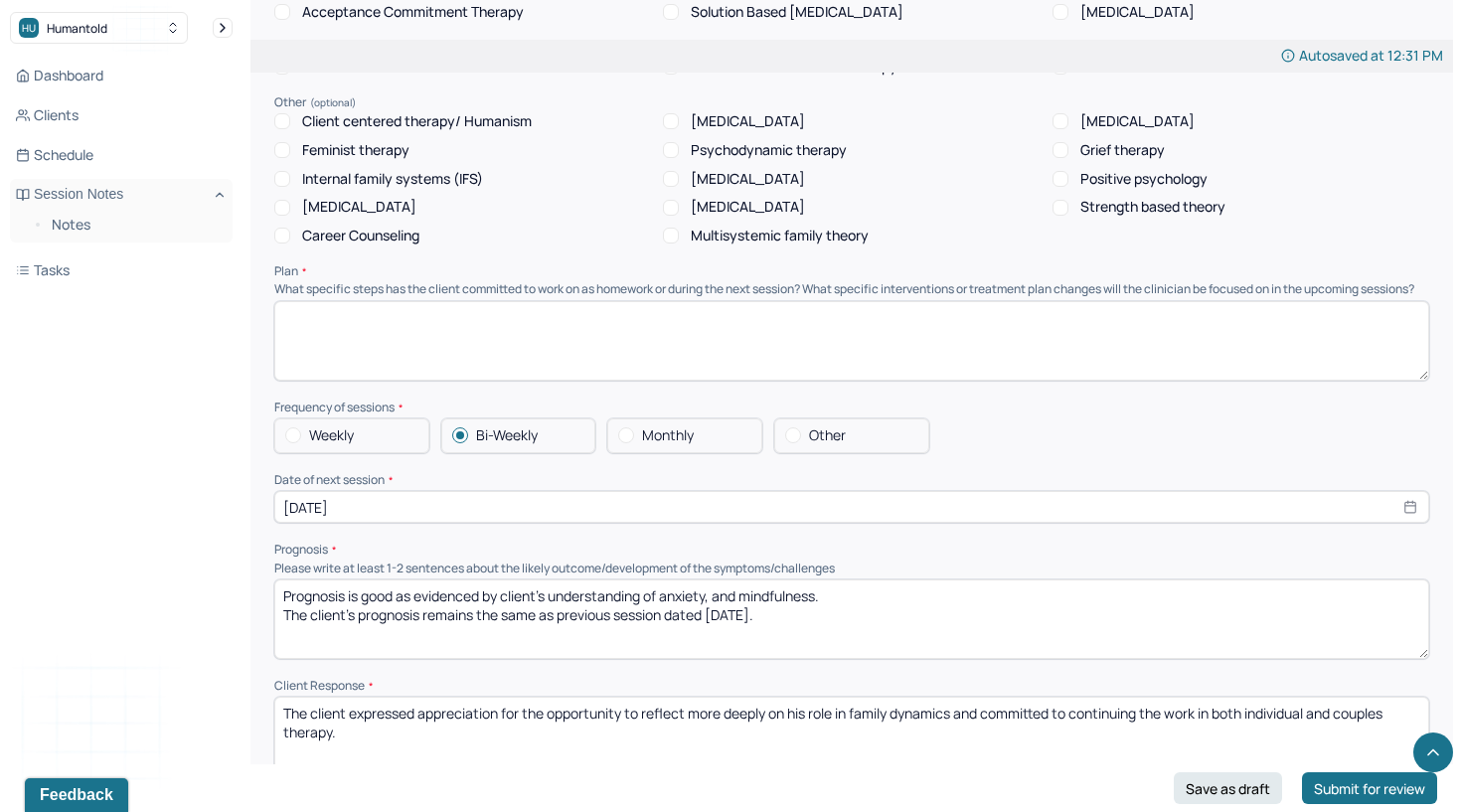 type on "Prognosis is good as evidenced by client's understanding of anxiety, and mindfulness.
The client's prognosis remains the same as previous session dated [DATE]." 